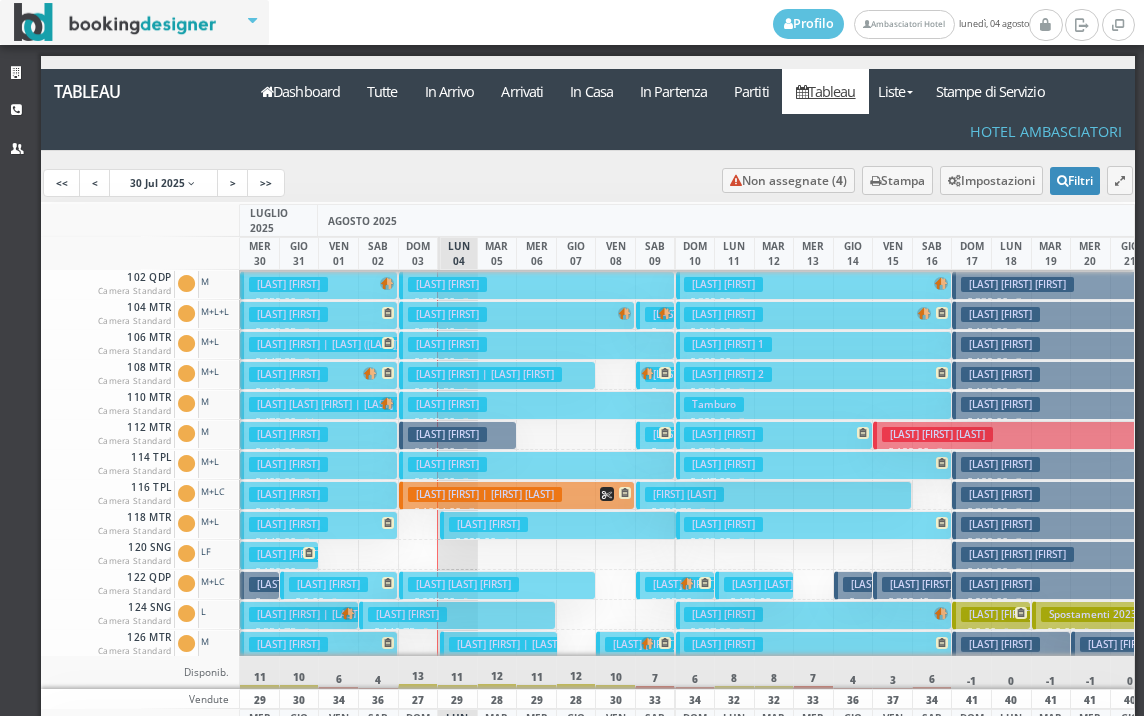 scroll, scrollTop: 0, scrollLeft: 0, axis: both 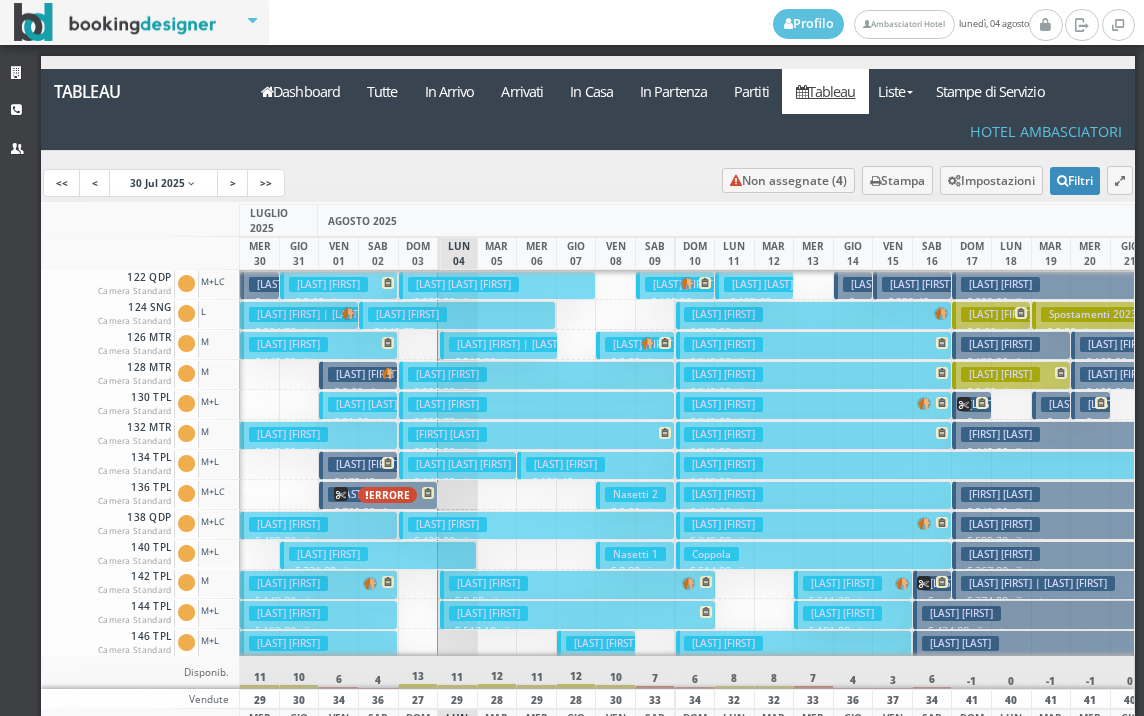 click on "Zorzi Eleonora | Zorzi  Eleonora" at bounding box center [526, 344] 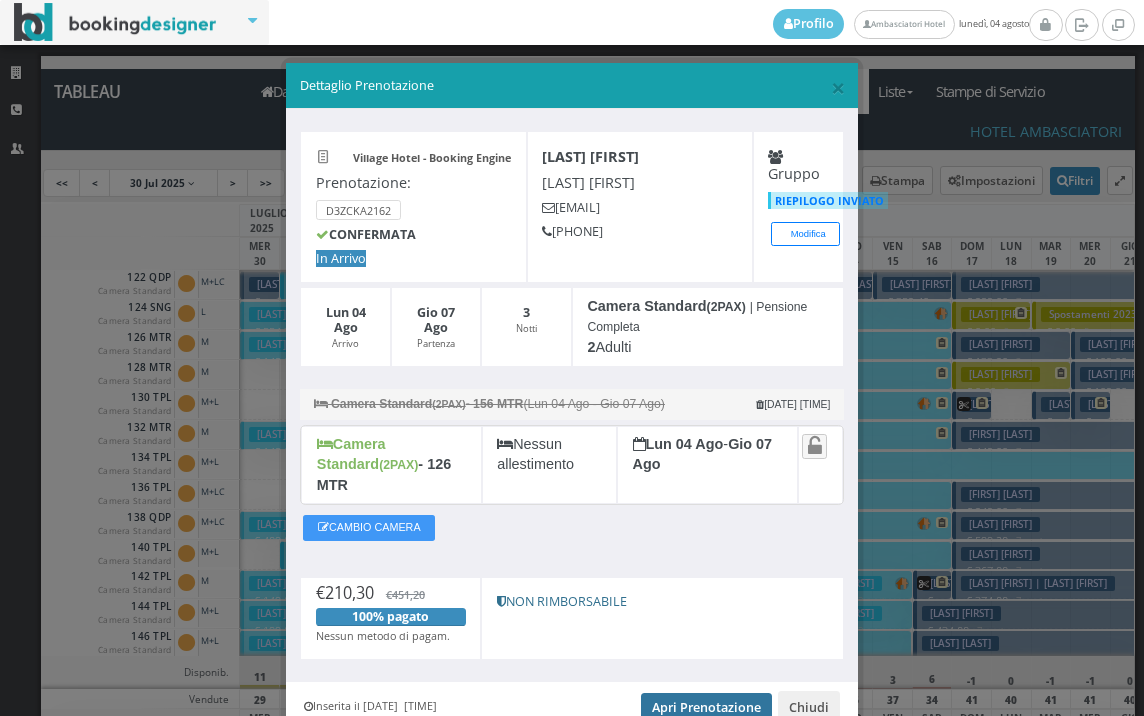 click on "Apri Prenotazione" at bounding box center (706, 708) 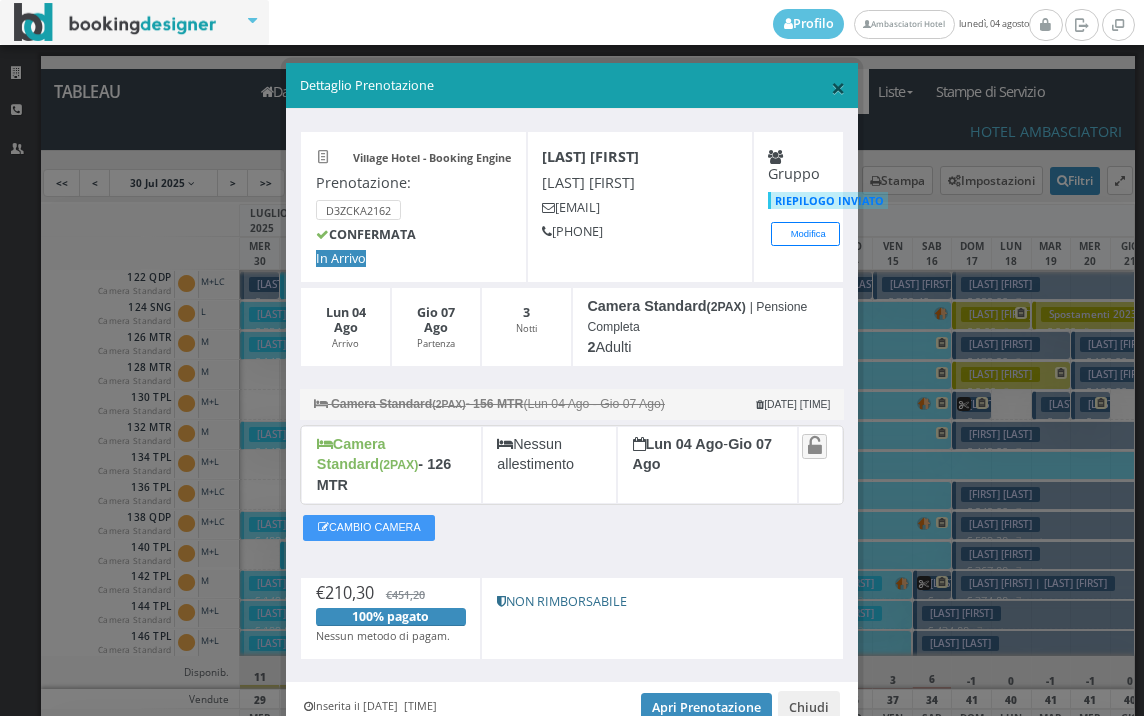 click on "×" at bounding box center (838, 87) 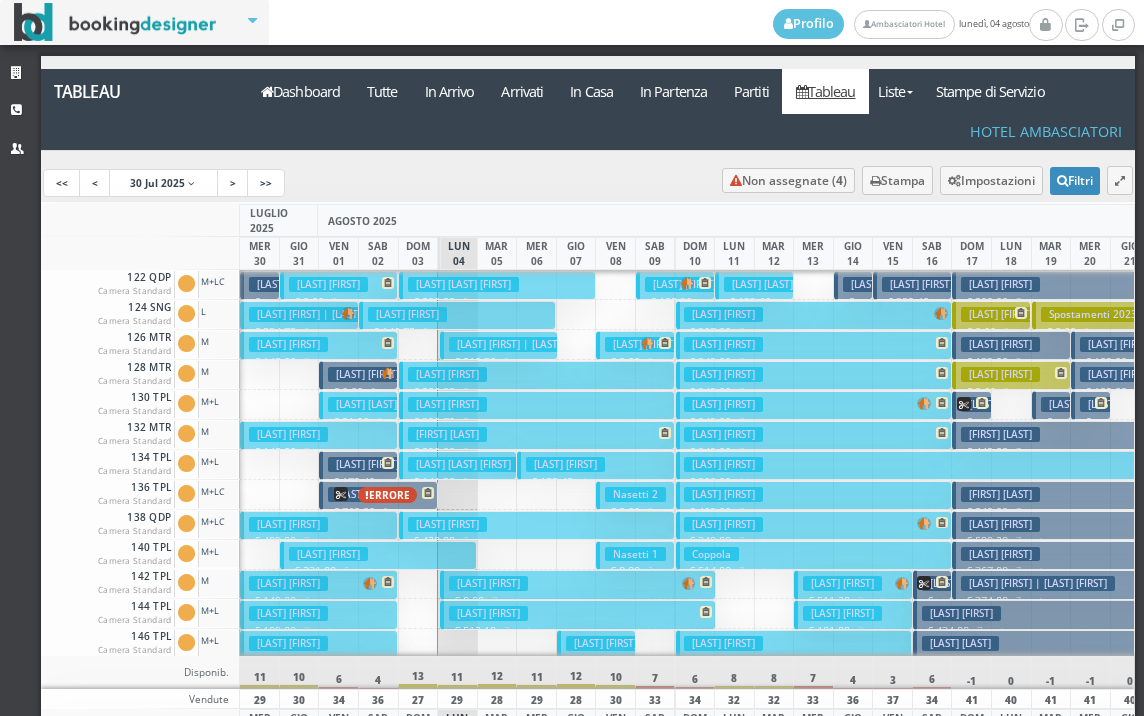 click on "Di Fant Sara" at bounding box center [488, 583] 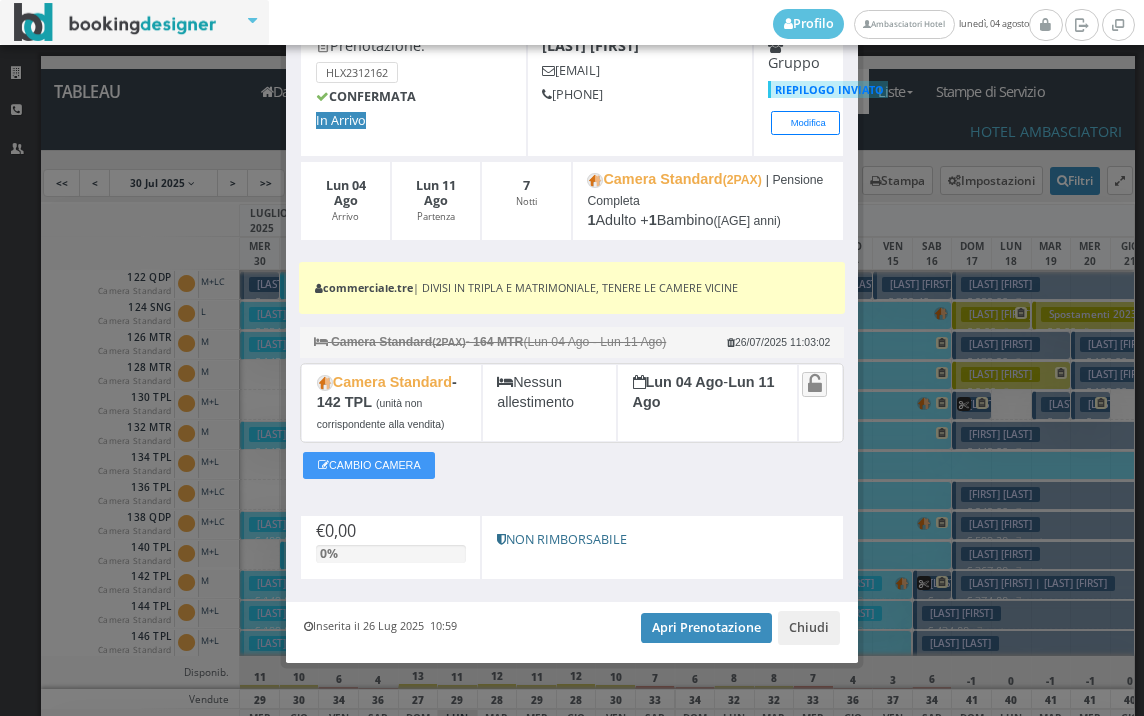scroll, scrollTop: 134, scrollLeft: 0, axis: vertical 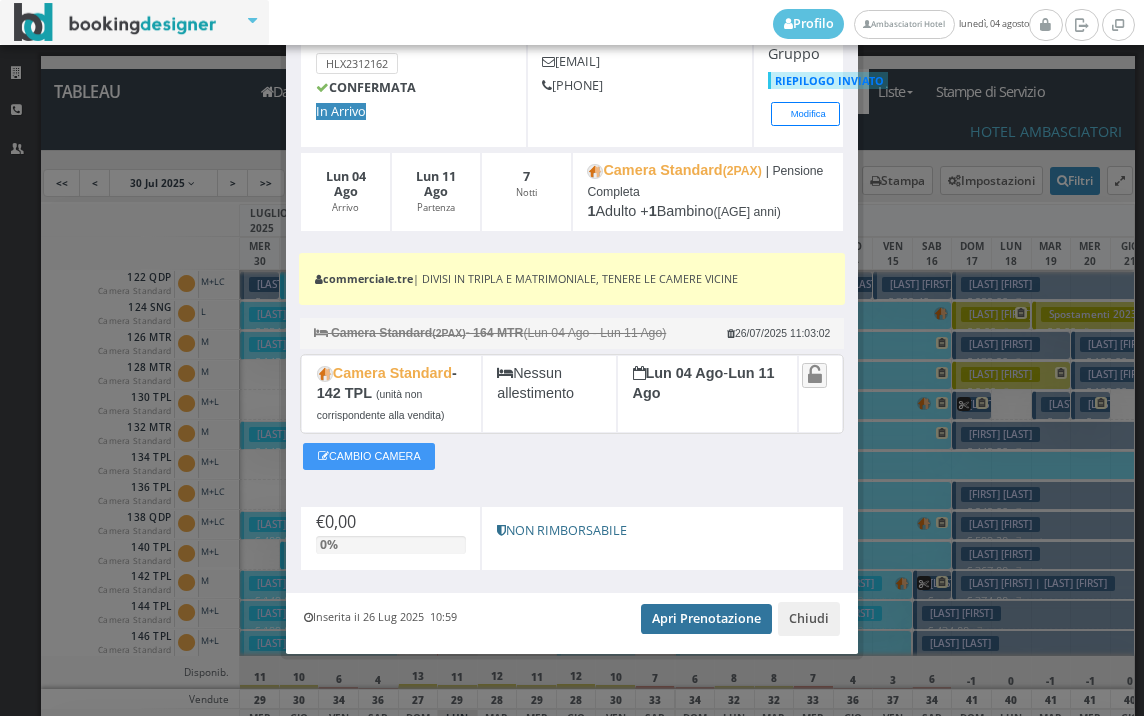 click on "Apri Prenotazione" at bounding box center (706, 619) 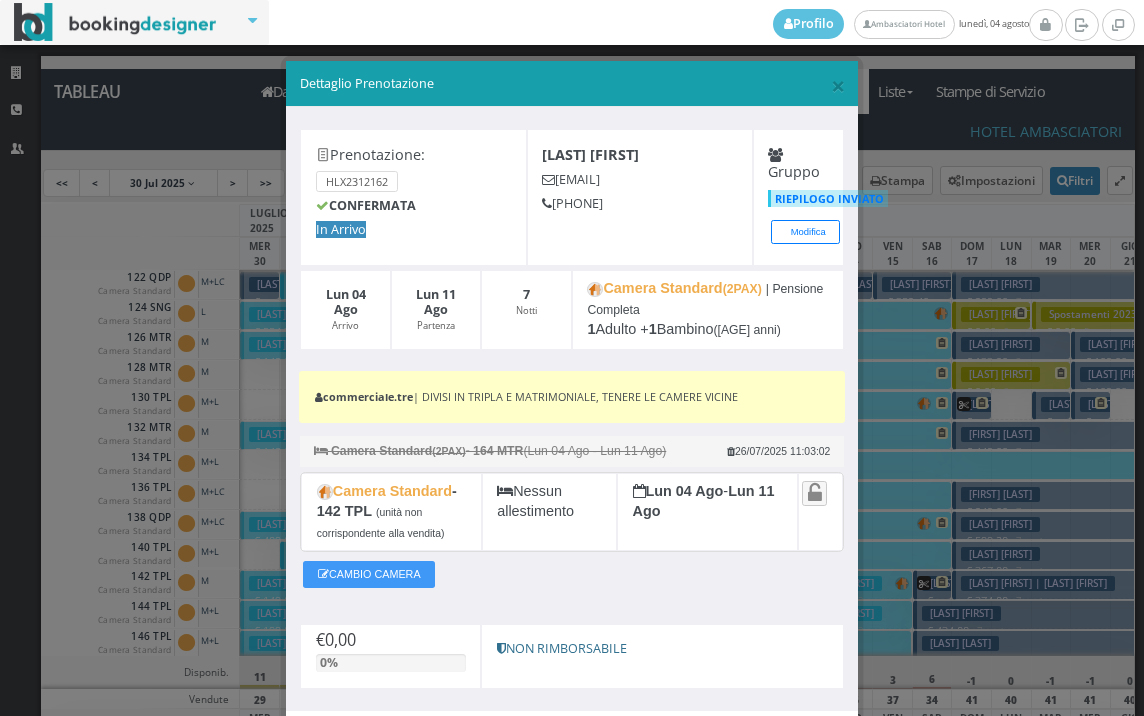 scroll, scrollTop: 0, scrollLeft: 0, axis: both 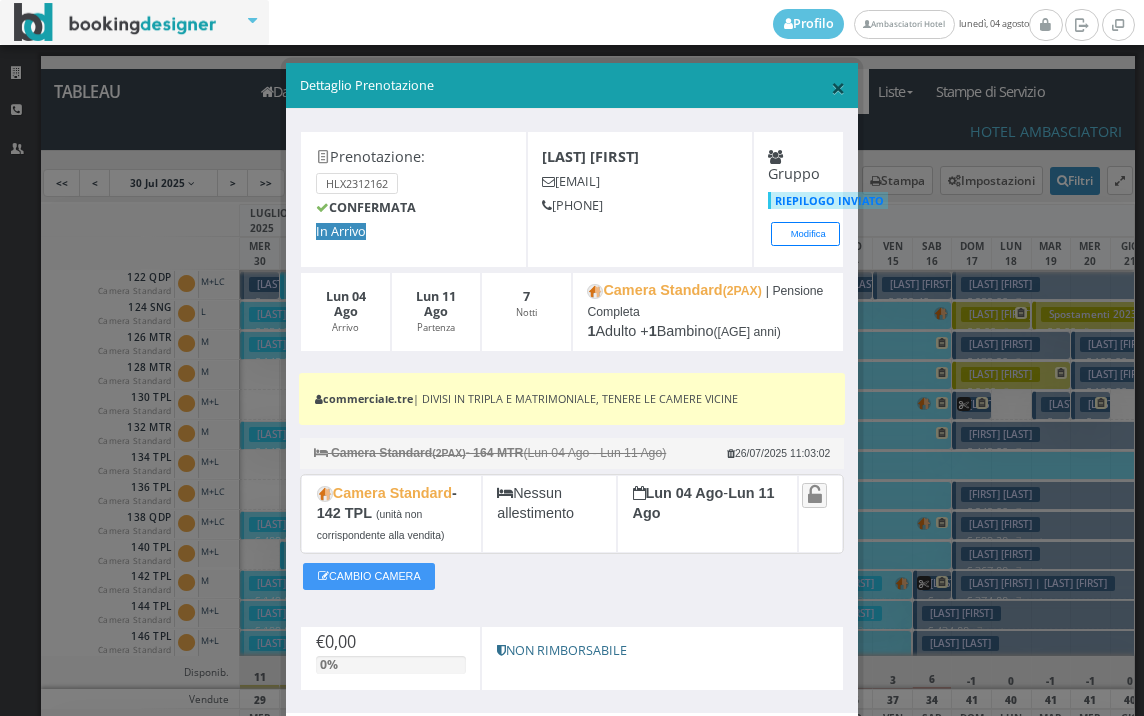 click on "×" at bounding box center (838, 87) 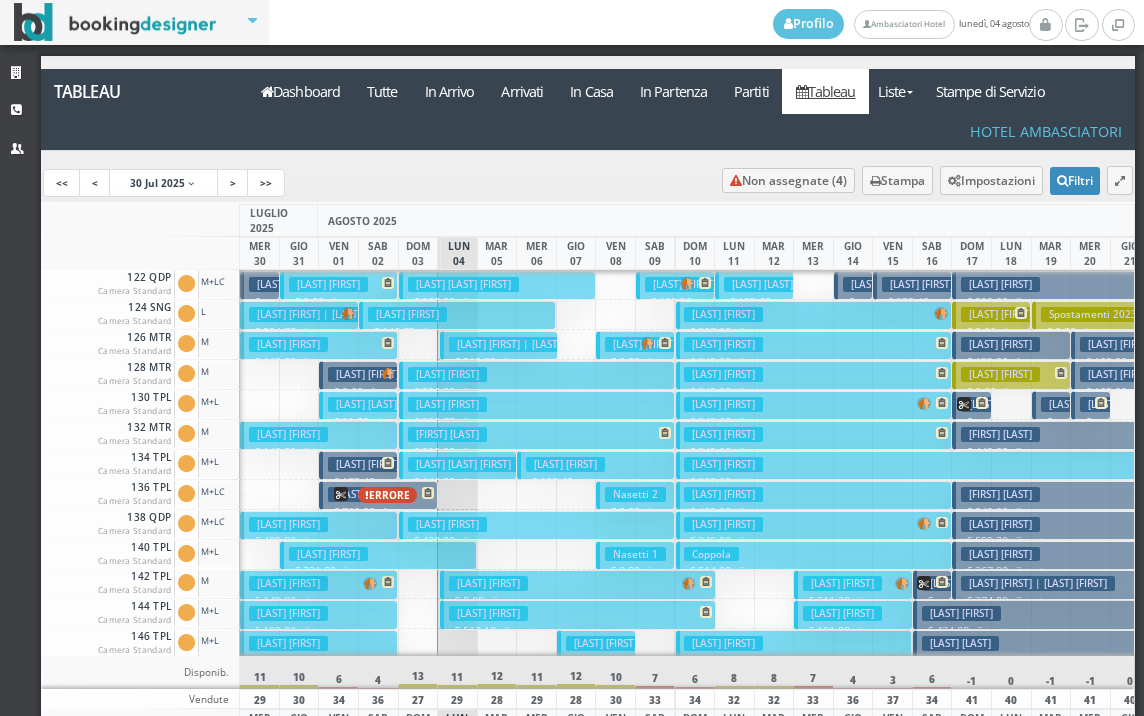 click on "Di Fant Sara" at bounding box center [488, 613] 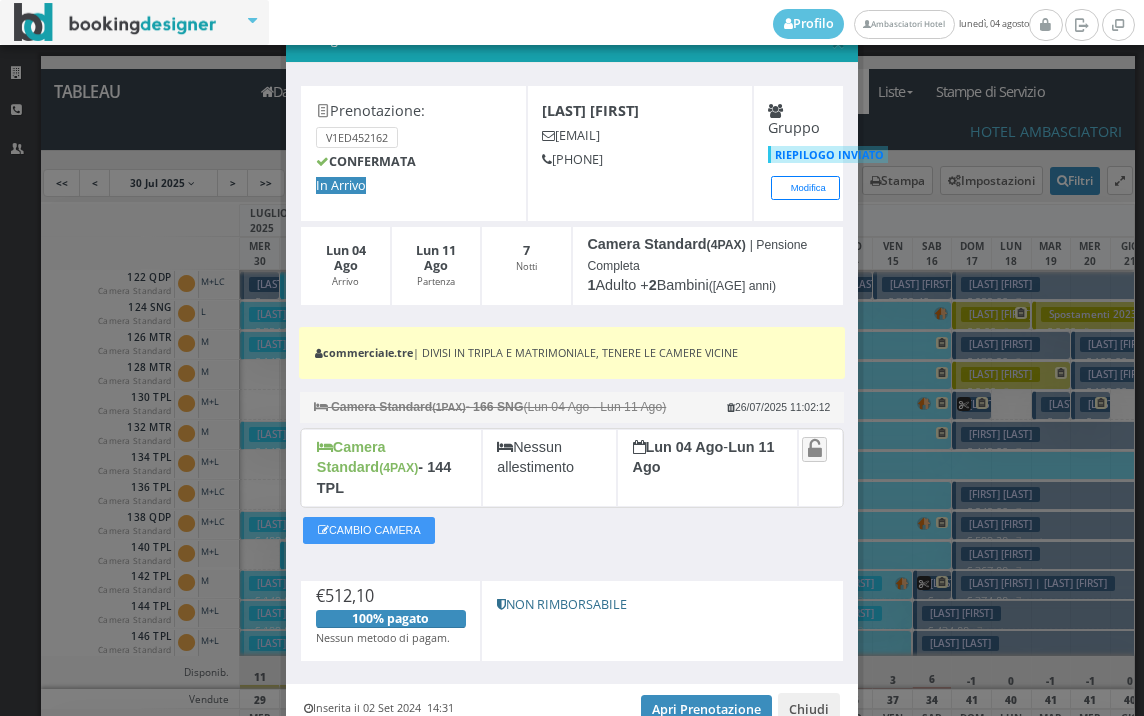 scroll, scrollTop: 130, scrollLeft: 0, axis: vertical 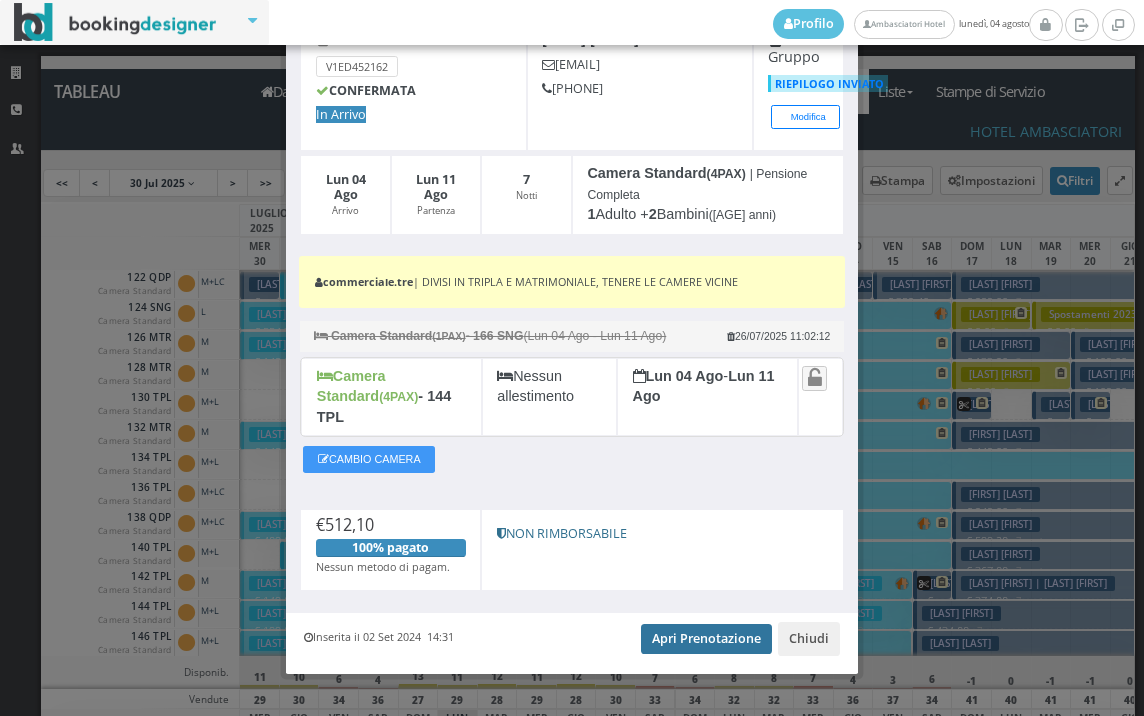 click on "Apri Prenotazione" at bounding box center [706, 639] 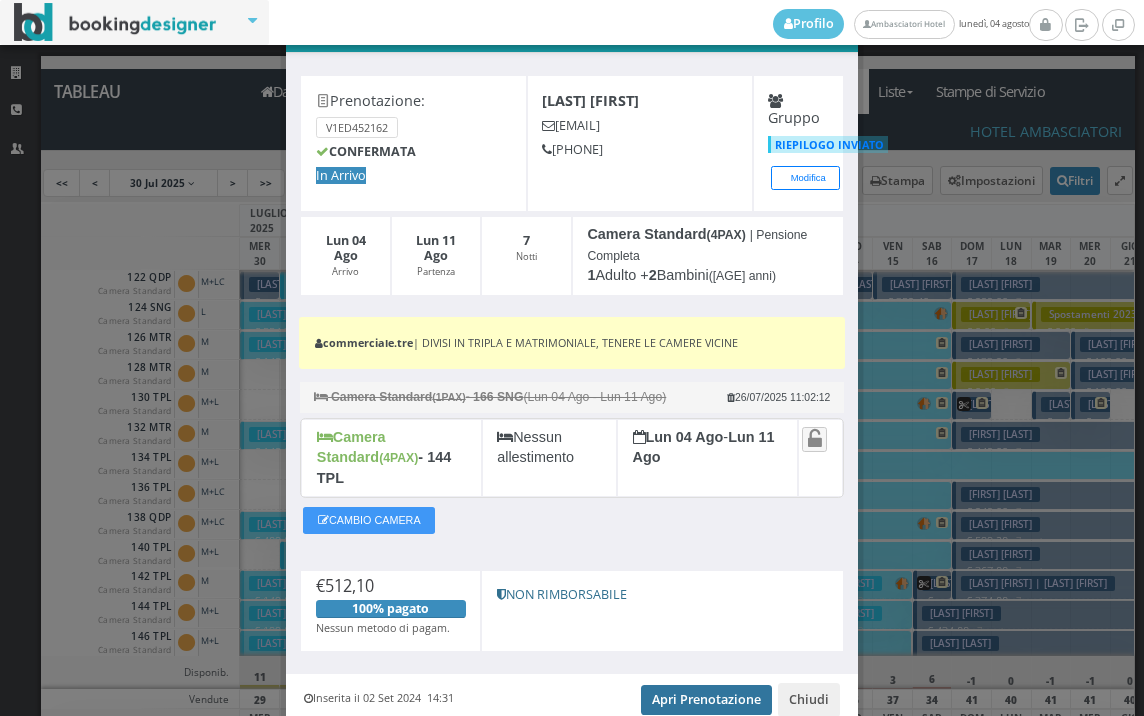 scroll, scrollTop: 0, scrollLeft: 0, axis: both 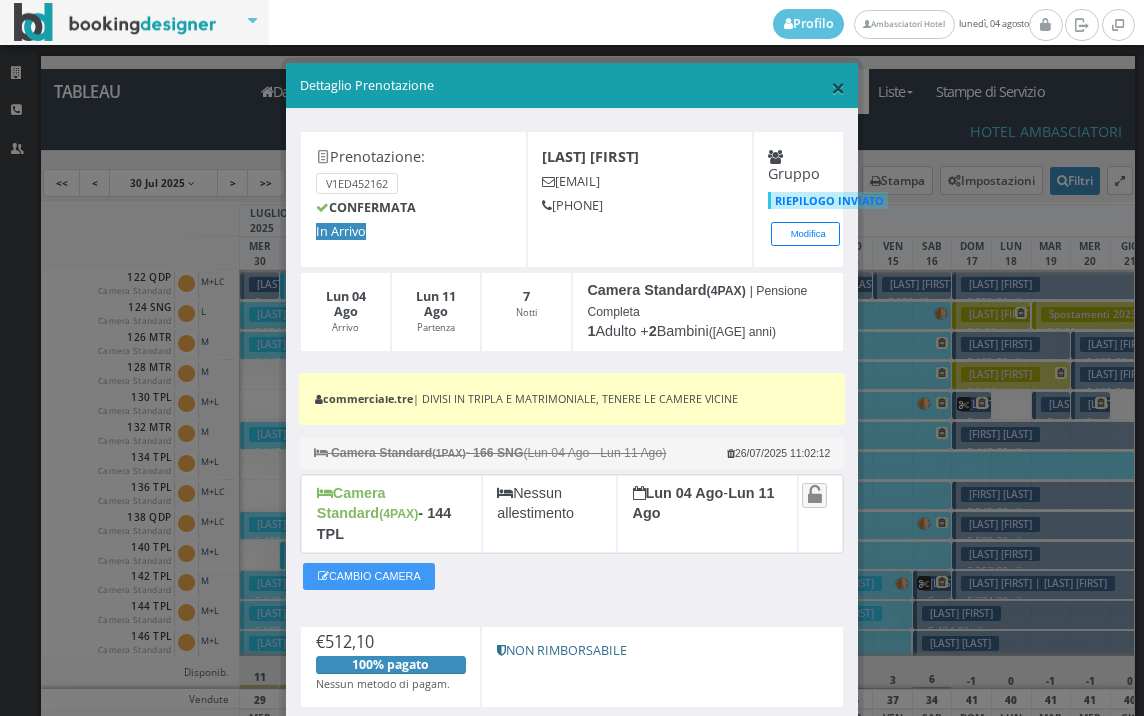 click on "×" at bounding box center [838, 87] 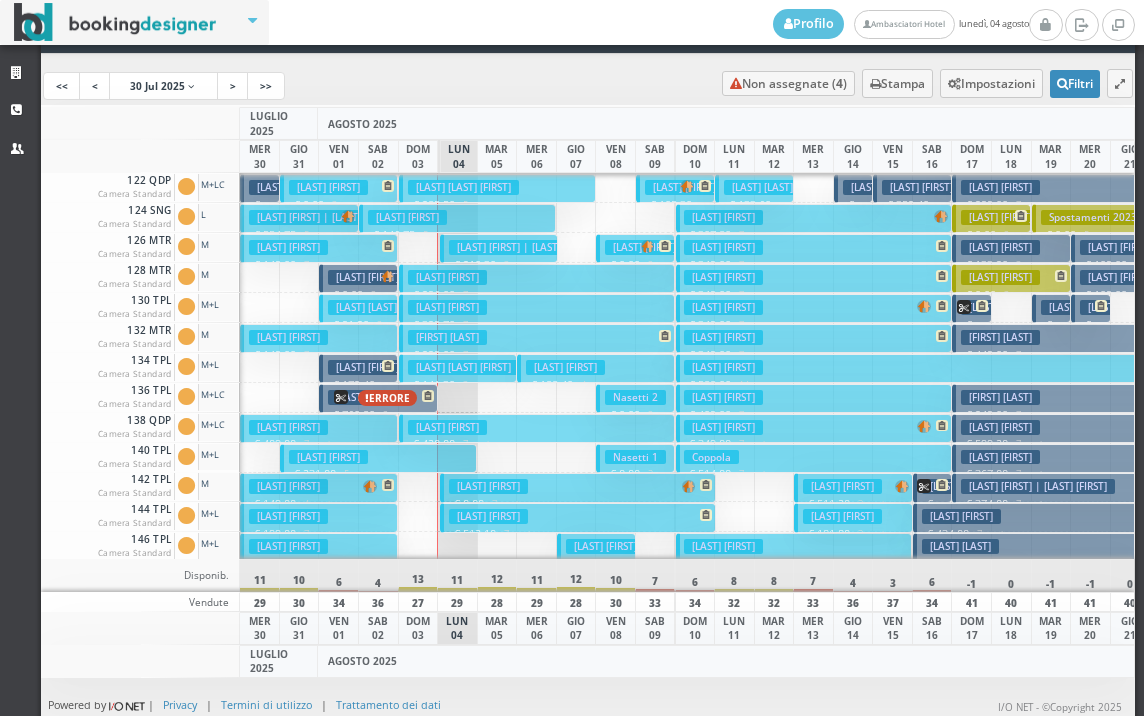 scroll, scrollTop: 108, scrollLeft: 0, axis: vertical 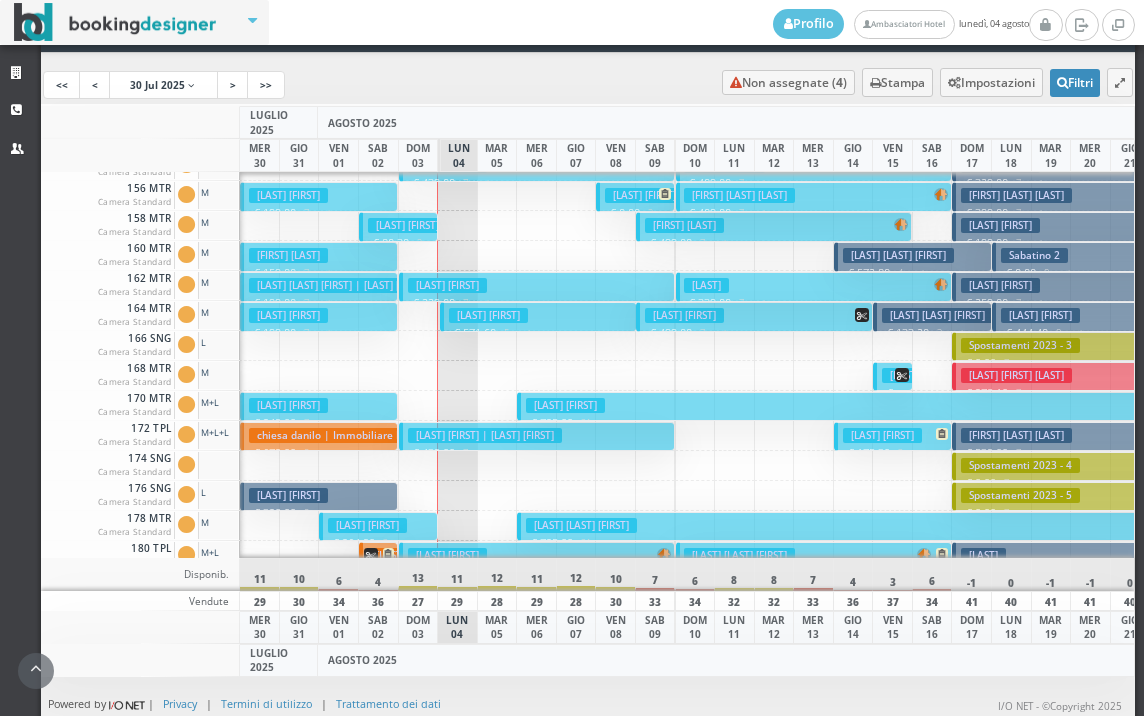 click on "Minichiello  Angelina" at bounding box center [488, 315] 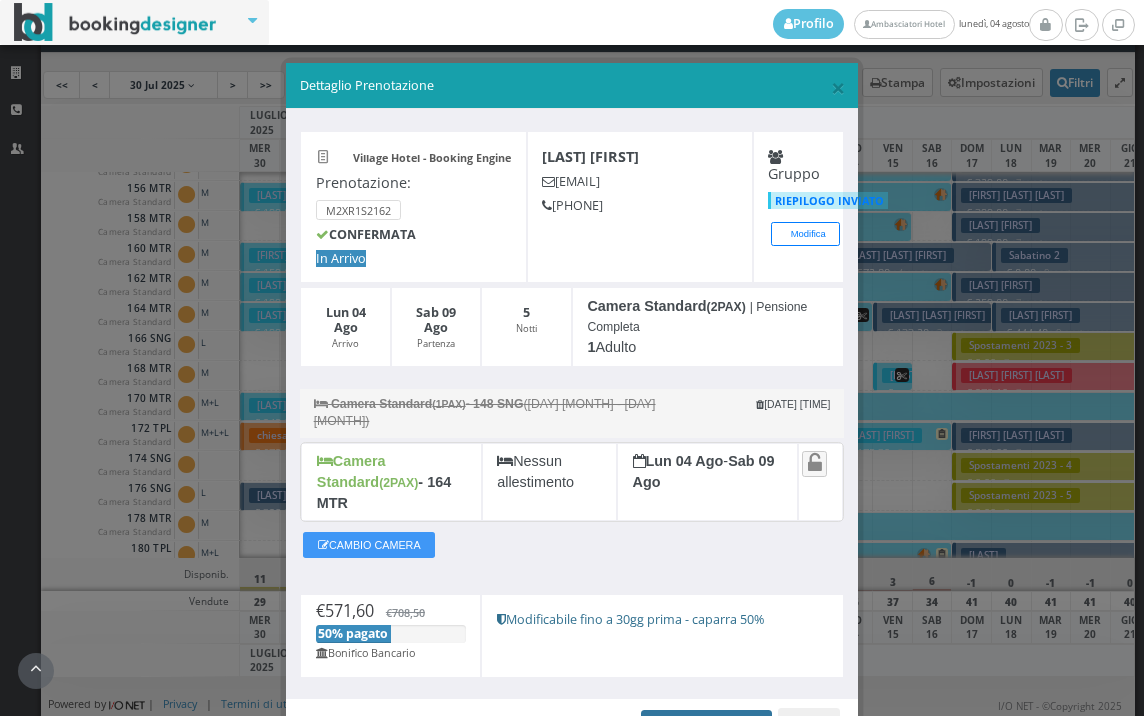 click on "Apri Prenotazione" at bounding box center (706, 725) 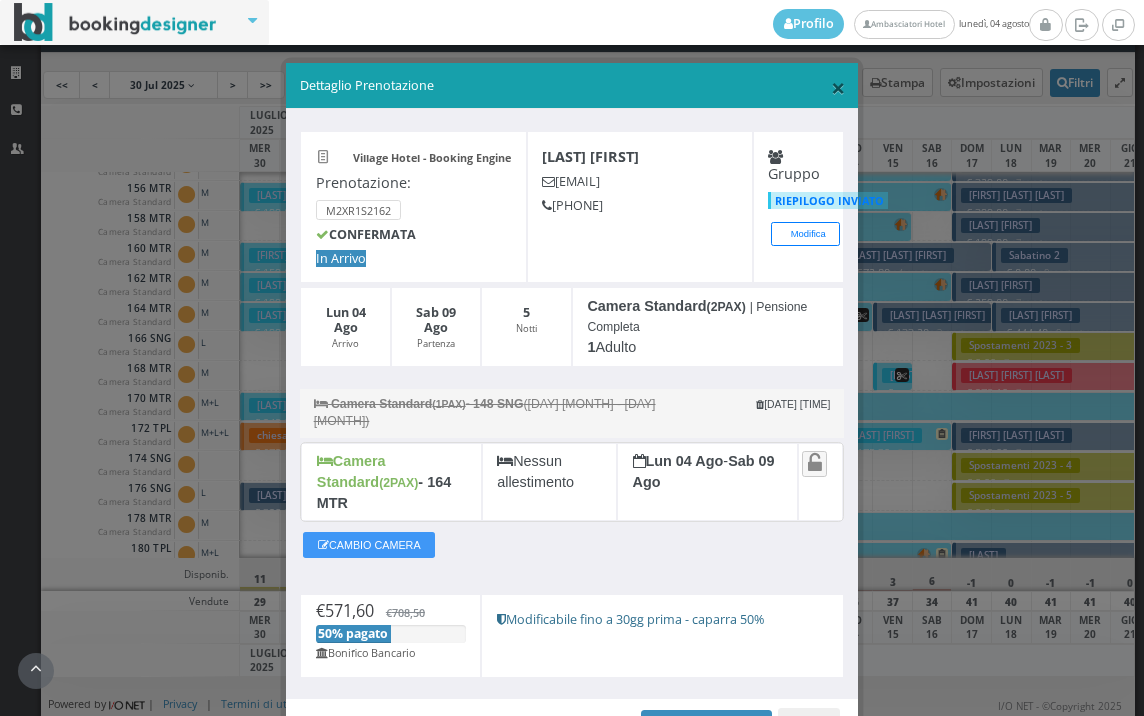click on "×" at bounding box center [838, 87] 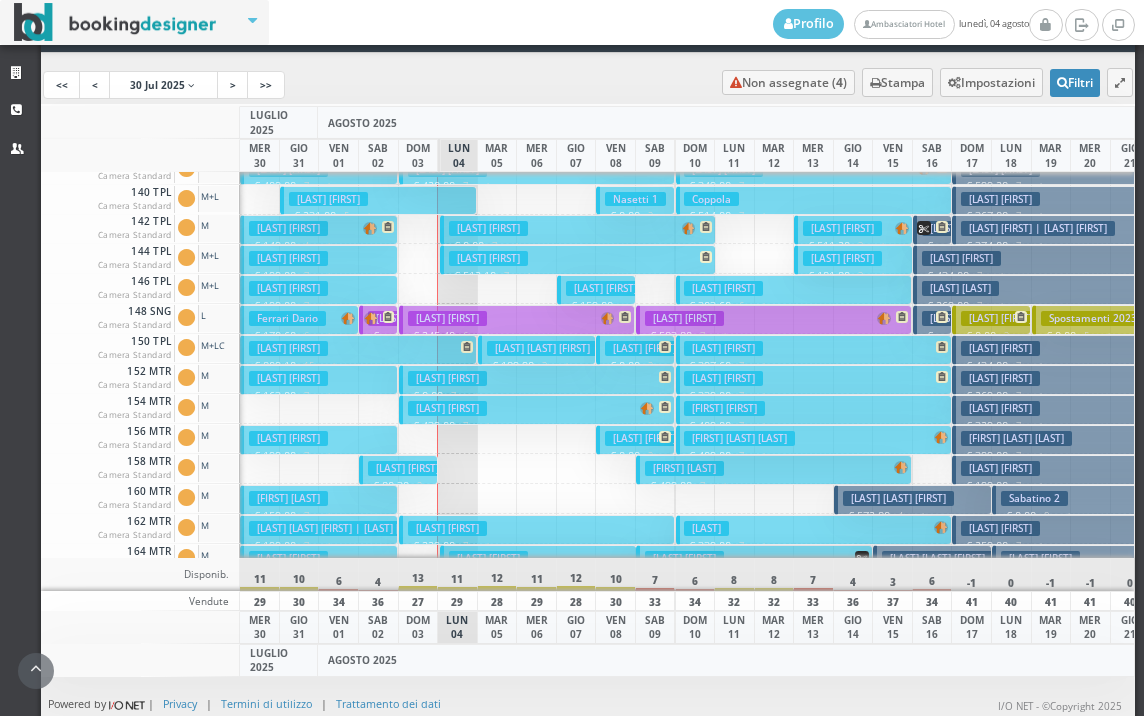 scroll, scrollTop: 600, scrollLeft: 0, axis: vertical 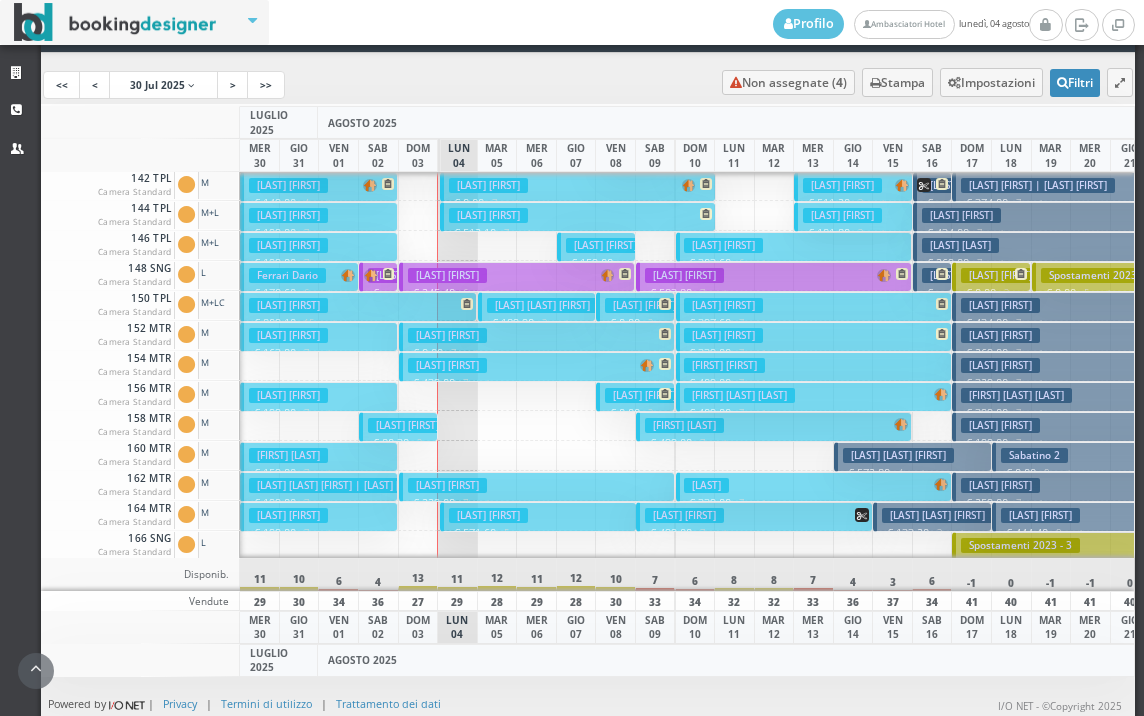 click on "Minichiello  Angelina" at bounding box center [488, 515] 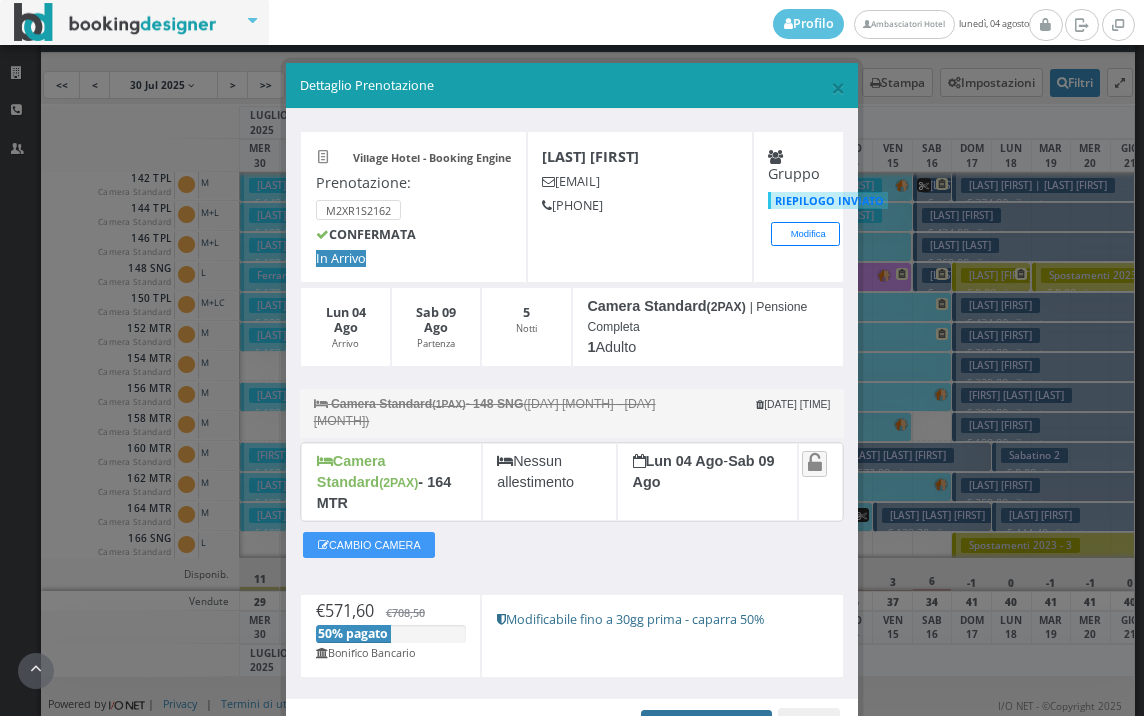 click on "Apri Prenotazione" at bounding box center [706, 725] 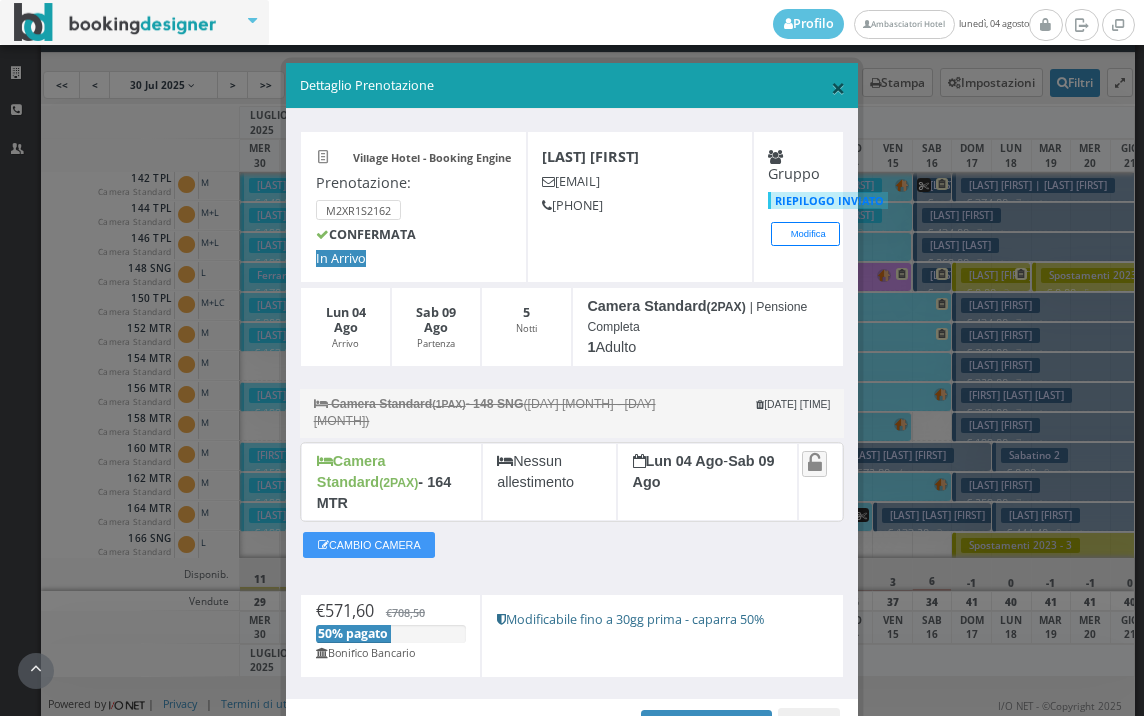 click on "×" at bounding box center (838, 87) 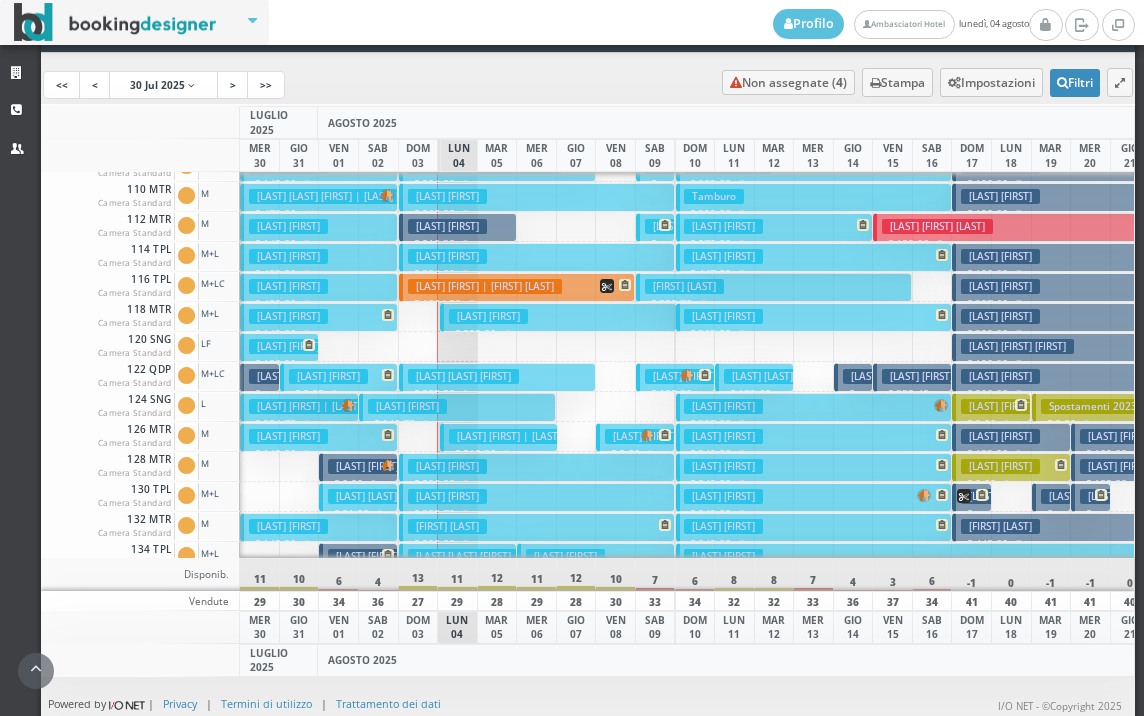scroll, scrollTop: 0, scrollLeft: 0, axis: both 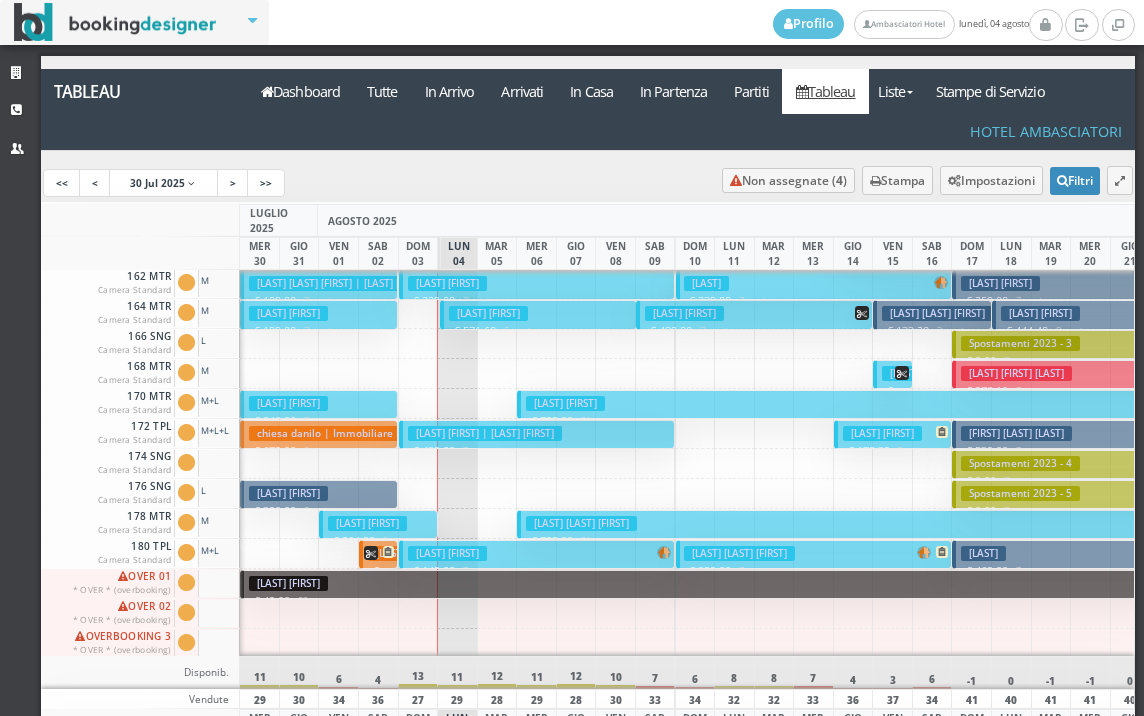 click on "Stella Roberto" at bounding box center [367, 523] 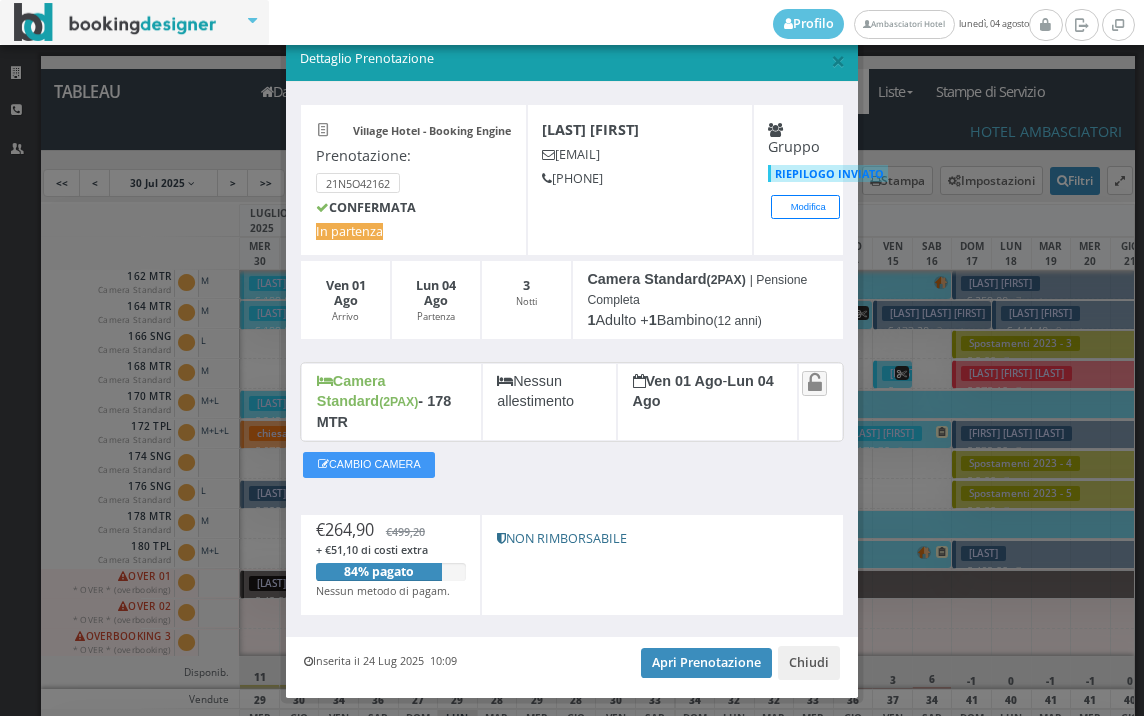 scroll, scrollTop: 57, scrollLeft: 0, axis: vertical 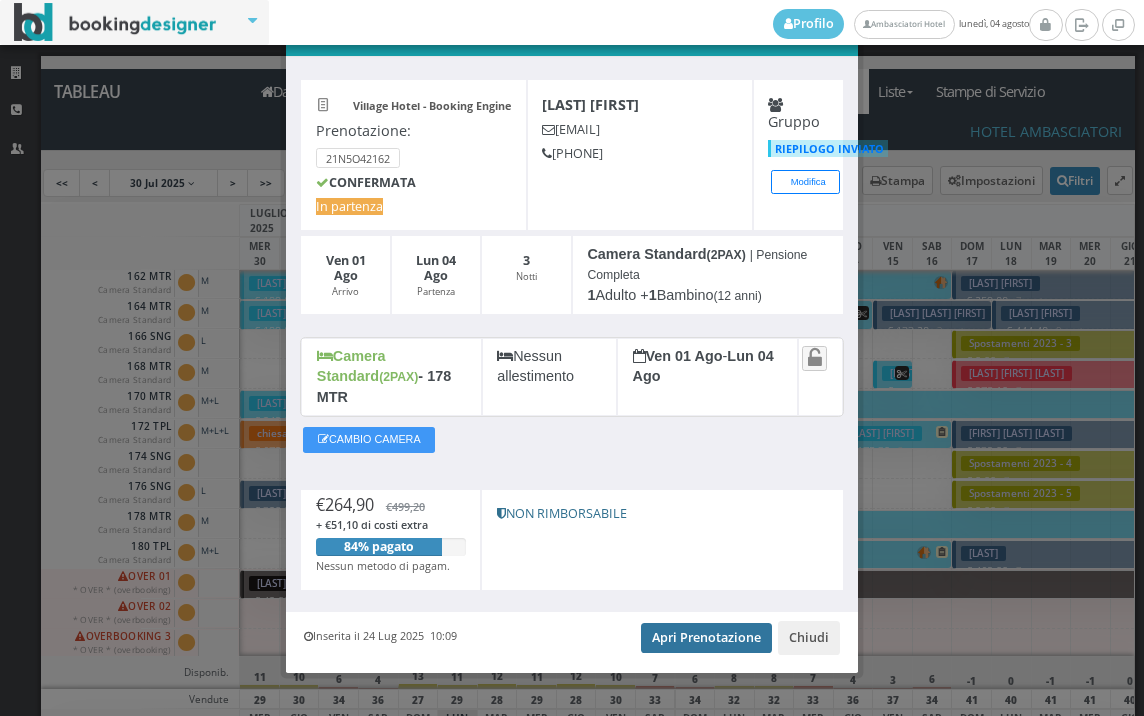 click on "Apri Prenotazione" at bounding box center (706, 638) 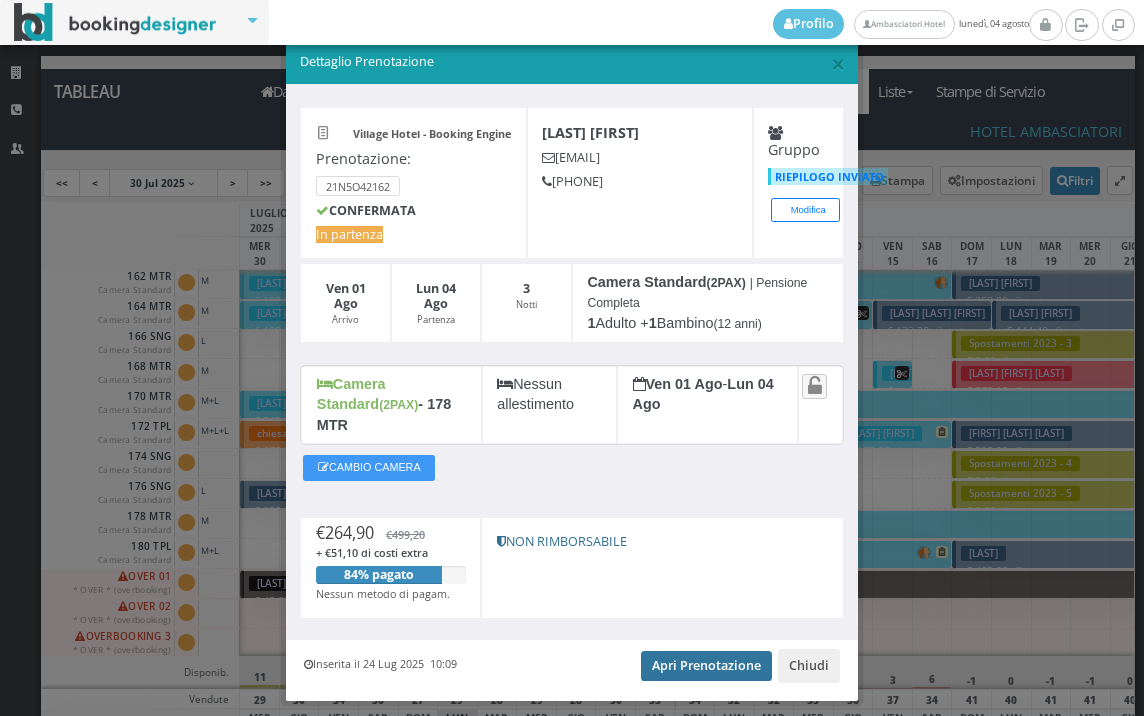 scroll, scrollTop: 0, scrollLeft: 0, axis: both 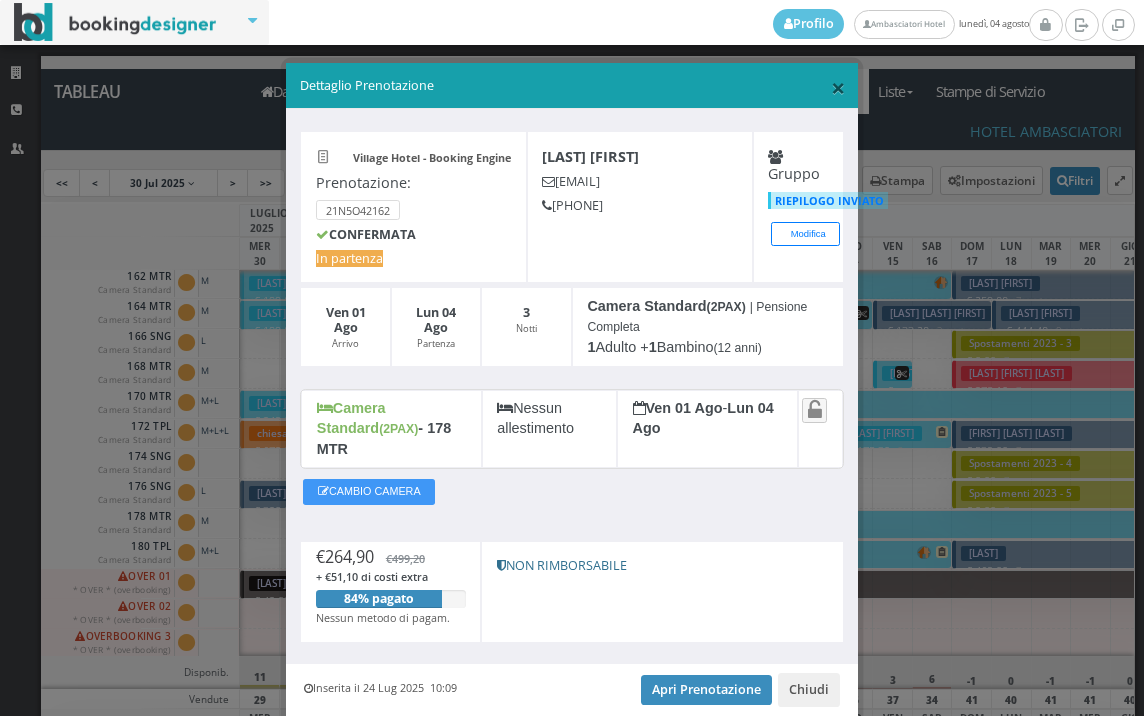 click on "×" at bounding box center (838, 87) 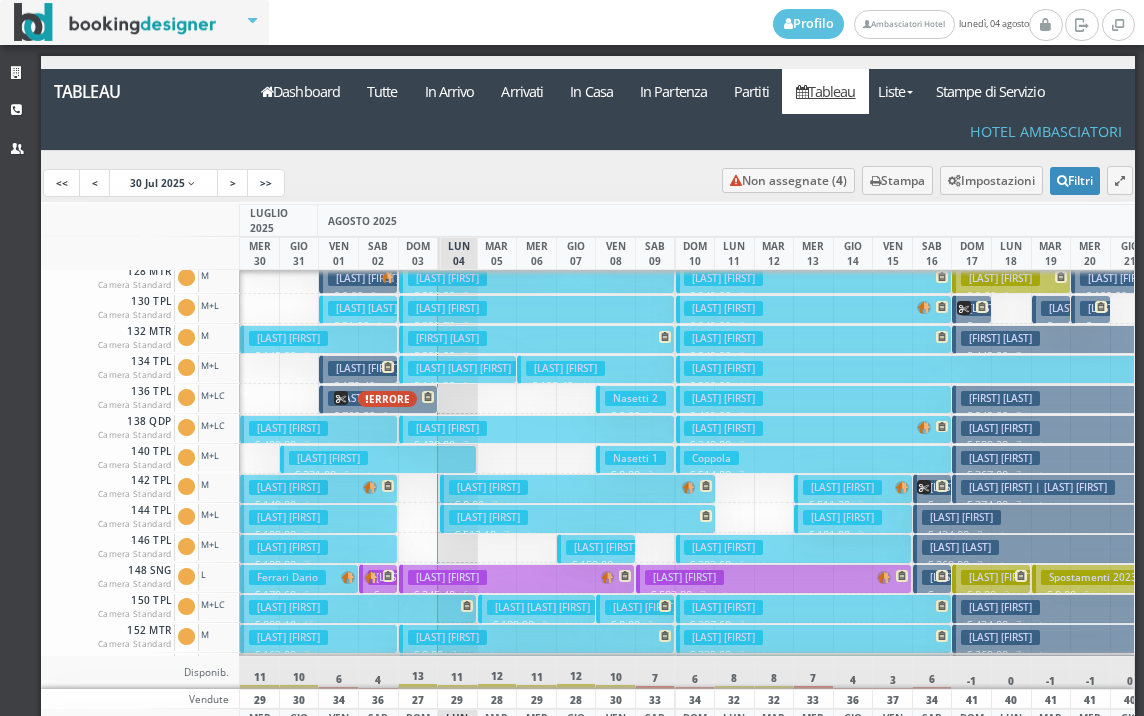 scroll, scrollTop: 200, scrollLeft: 0, axis: vertical 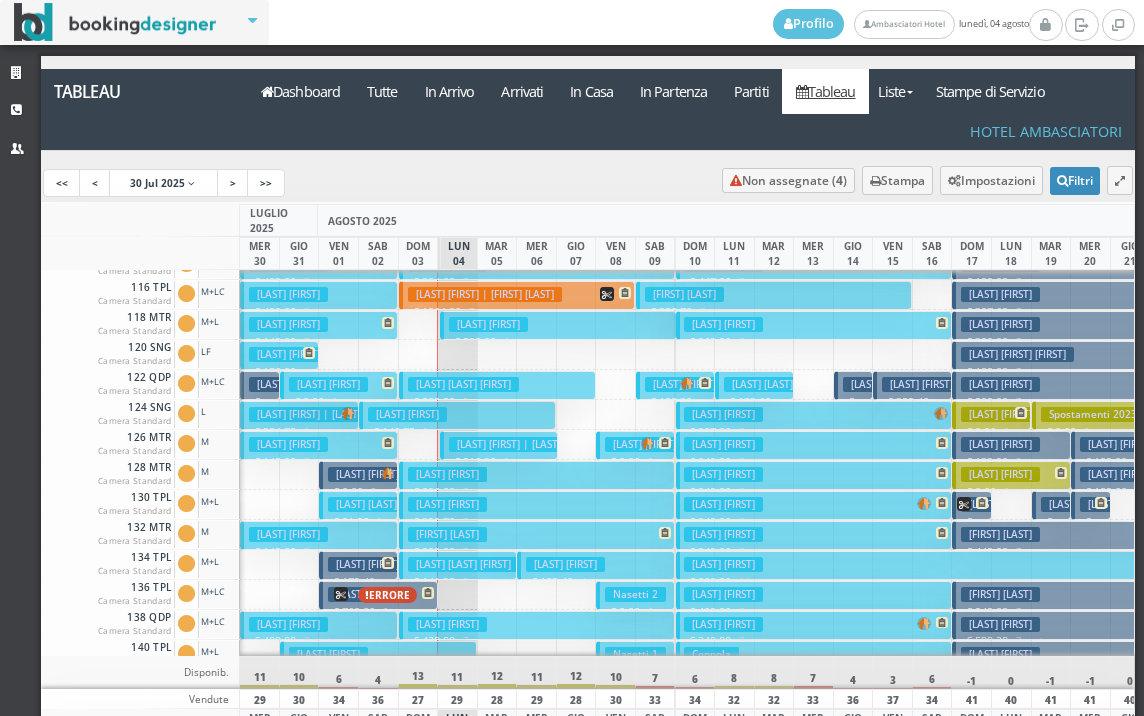click on "Ungari Mimmo
€ 307.80         7 notti
1 Adulto" at bounding box center (814, 415) 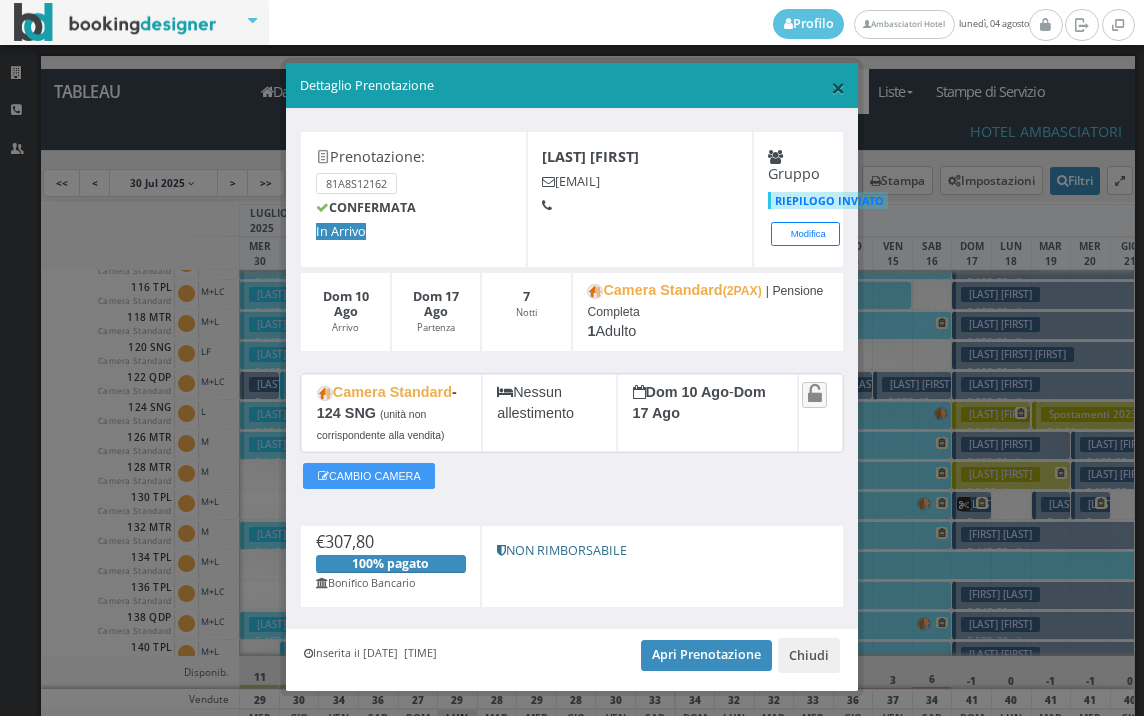 click on "×" at bounding box center [838, 87] 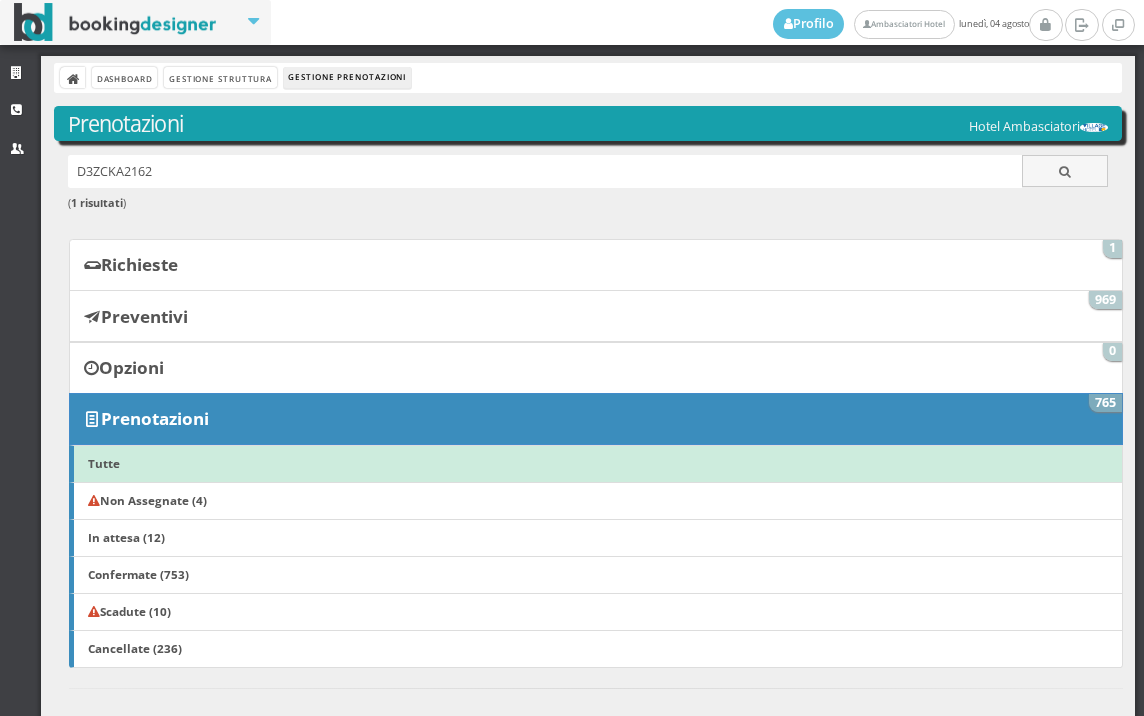 scroll, scrollTop: 0, scrollLeft: 0, axis: both 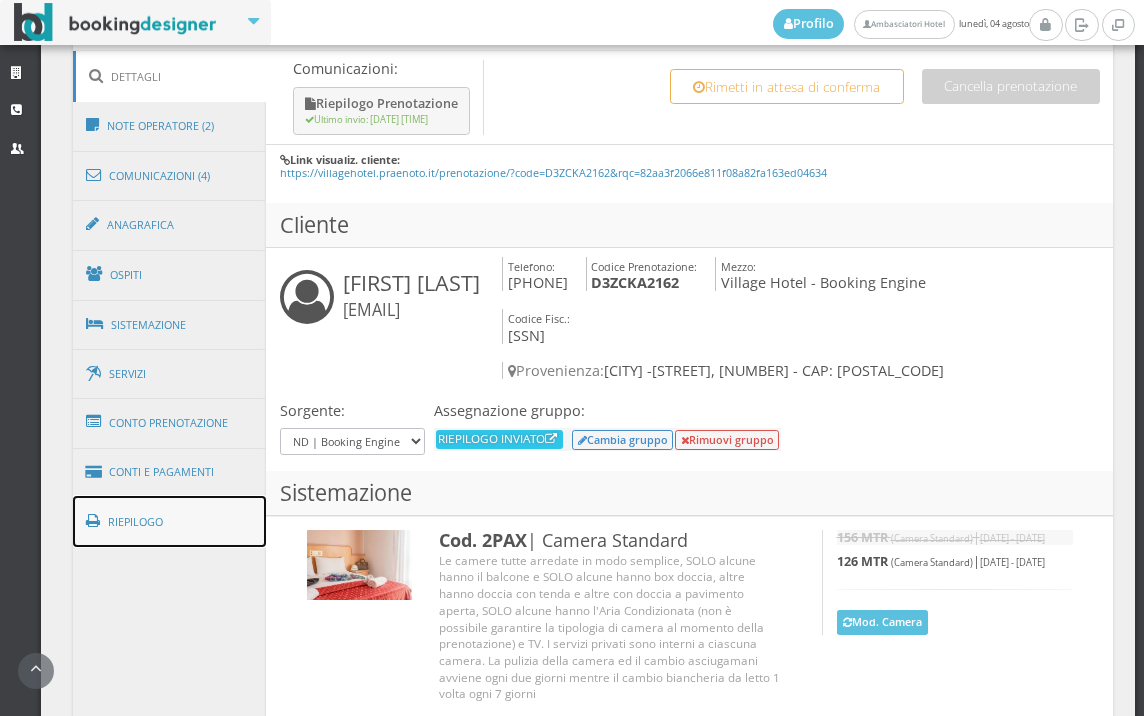 click on "Riepilogo" at bounding box center (170, 522) 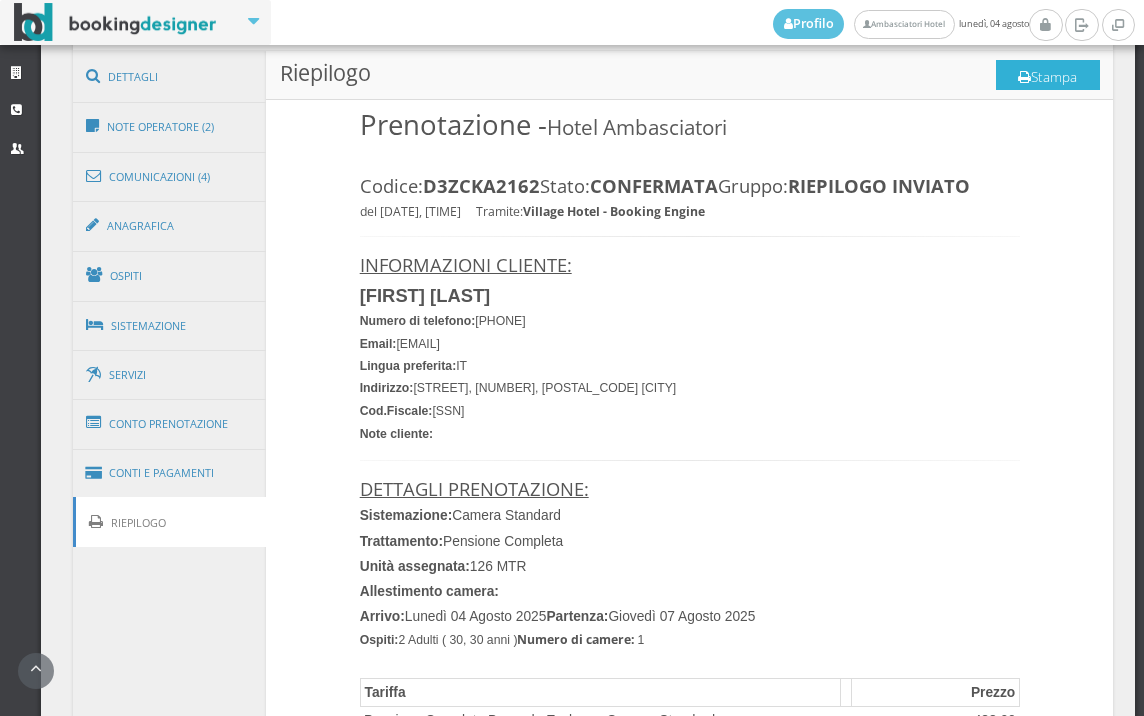 click on "Stampa" at bounding box center (1048, 75) 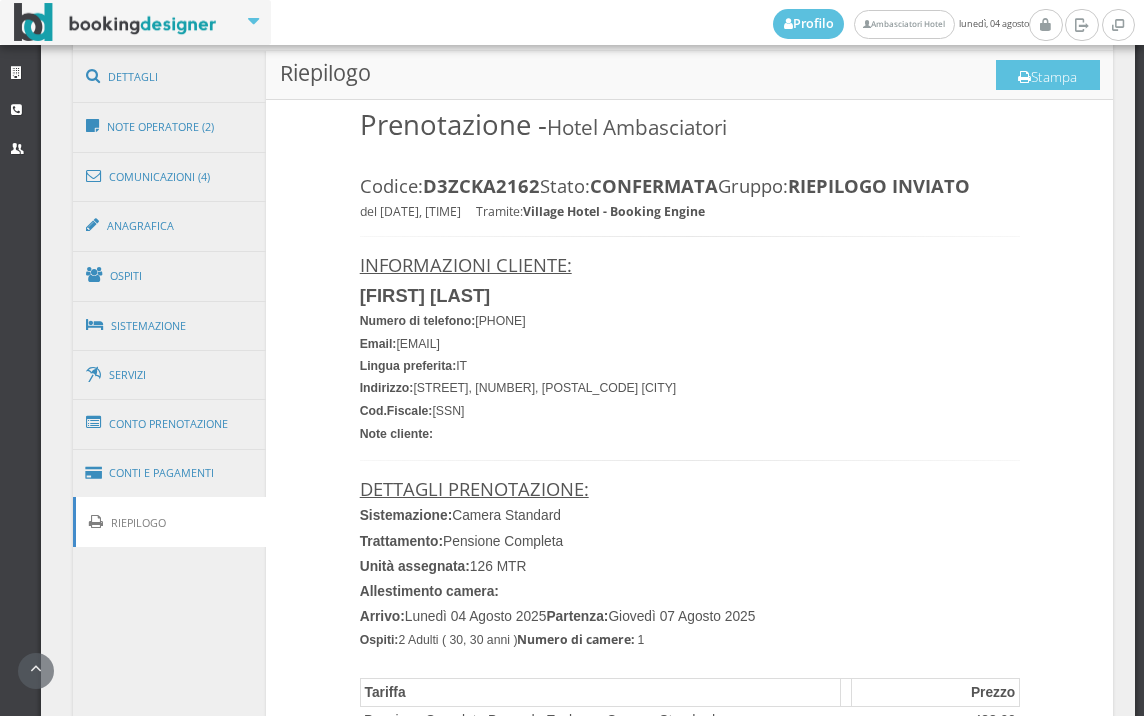 scroll, scrollTop: 0, scrollLeft: 0, axis: both 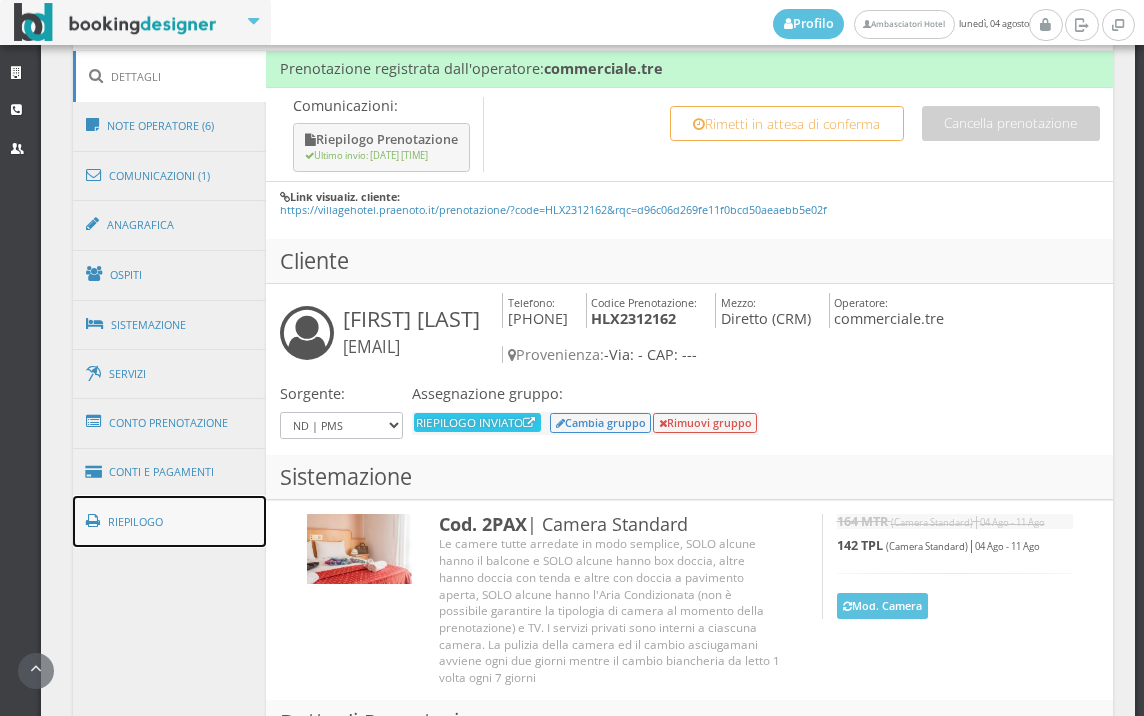 click on "Riepilogo" at bounding box center [170, 522] 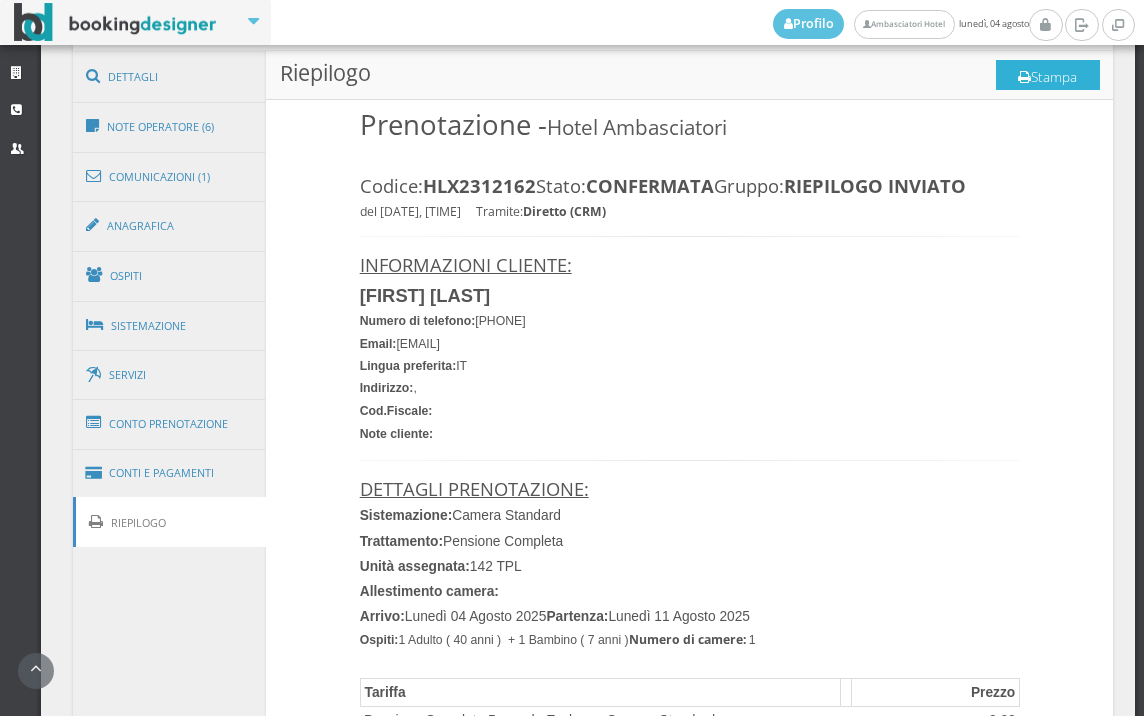 click on "Stampa" at bounding box center [1048, 75] 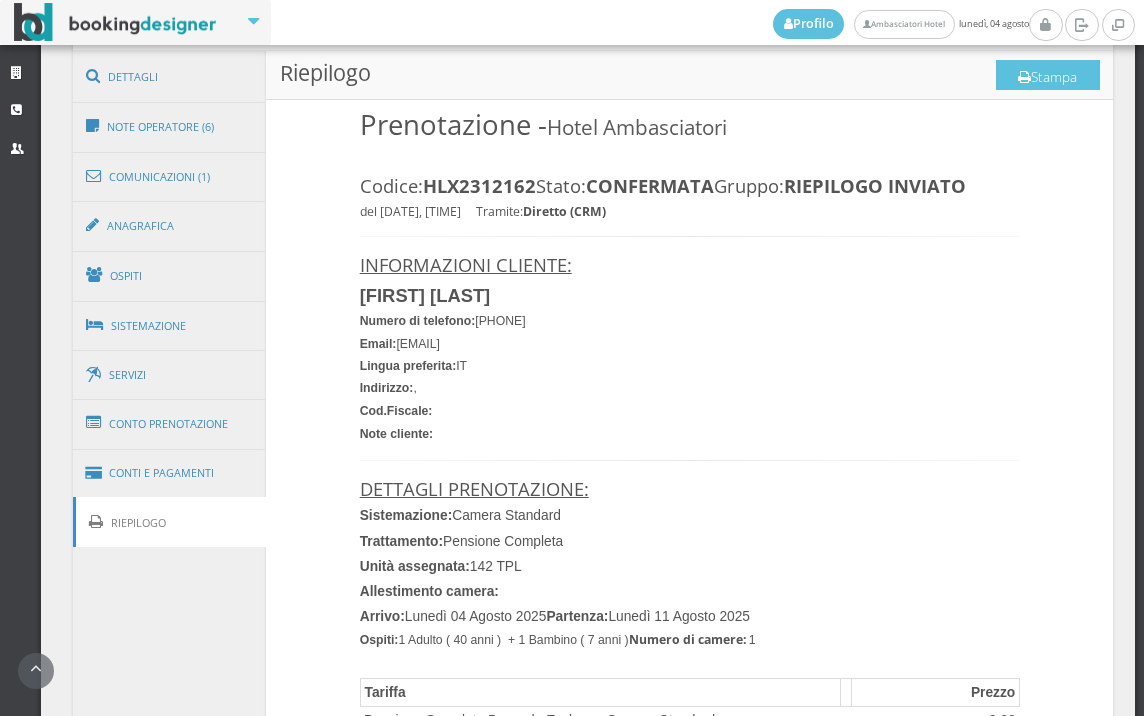 scroll, scrollTop: 0, scrollLeft: 0, axis: both 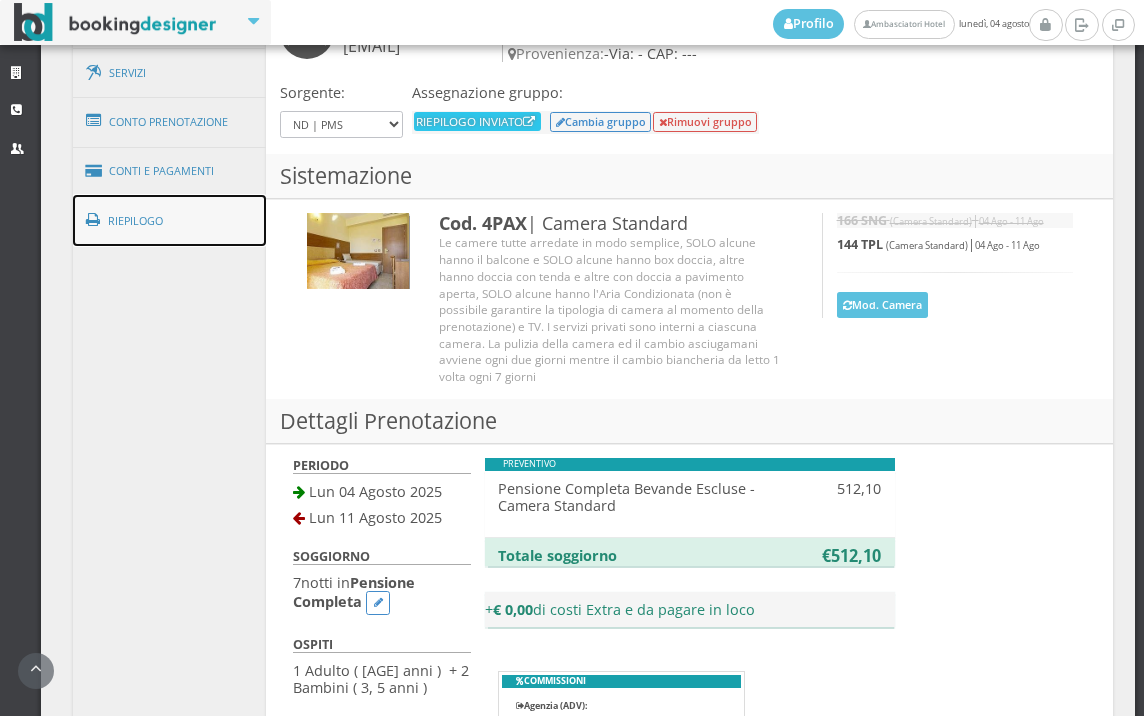 click on "Riepilogo" at bounding box center (170, 221) 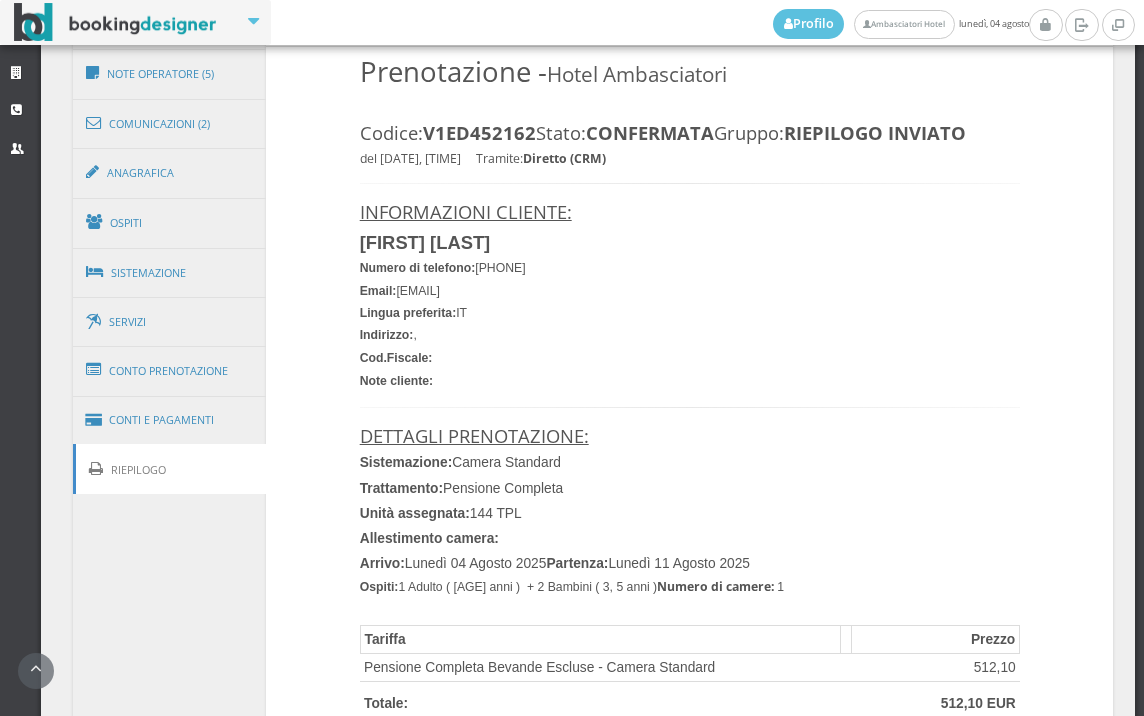 scroll, scrollTop: 1112, scrollLeft: 0, axis: vertical 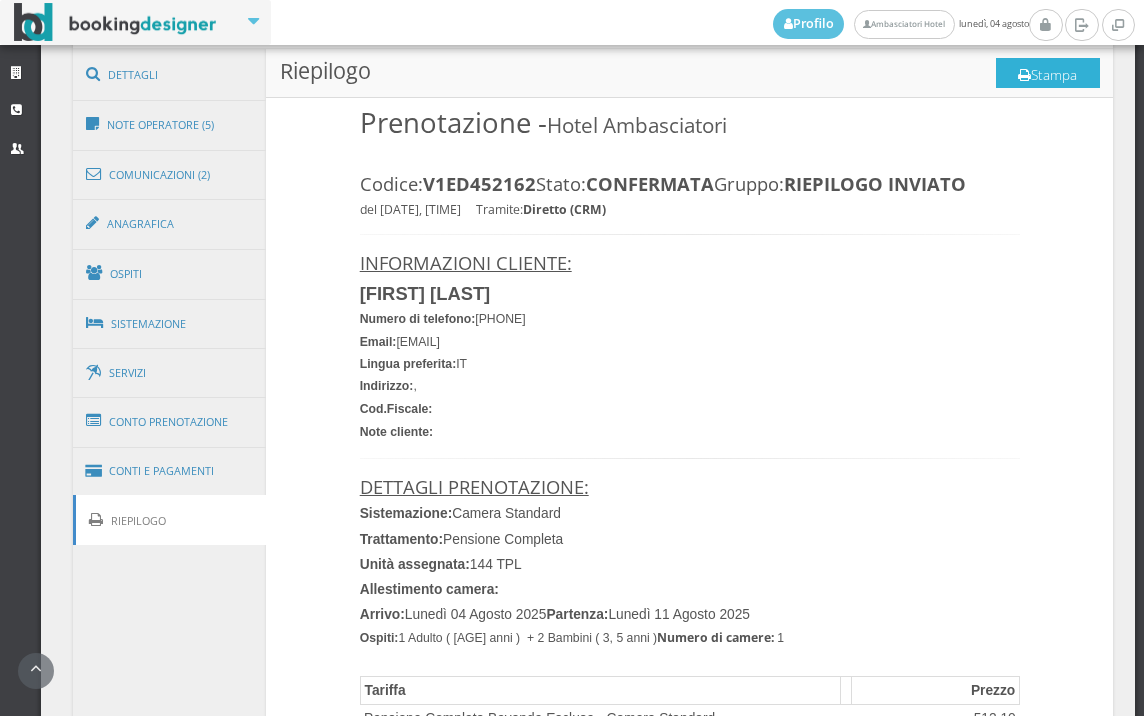 click on "Stampa" at bounding box center (1048, 73) 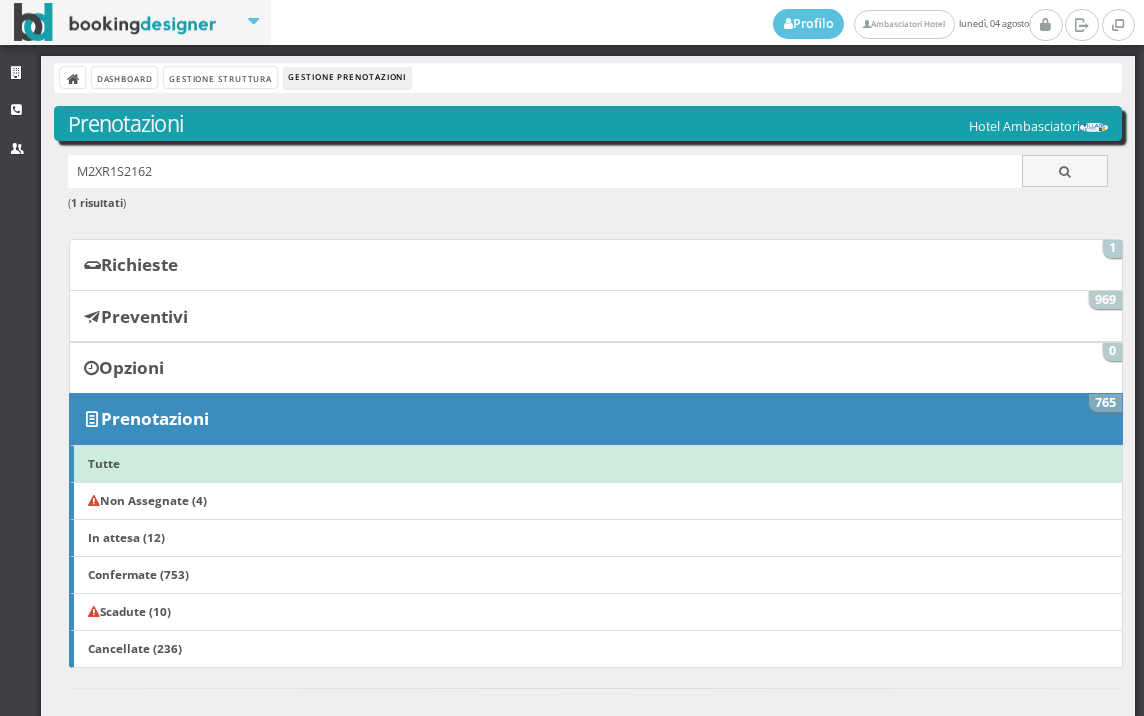 scroll, scrollTop: 0, scrollLeft: 0, axis: both 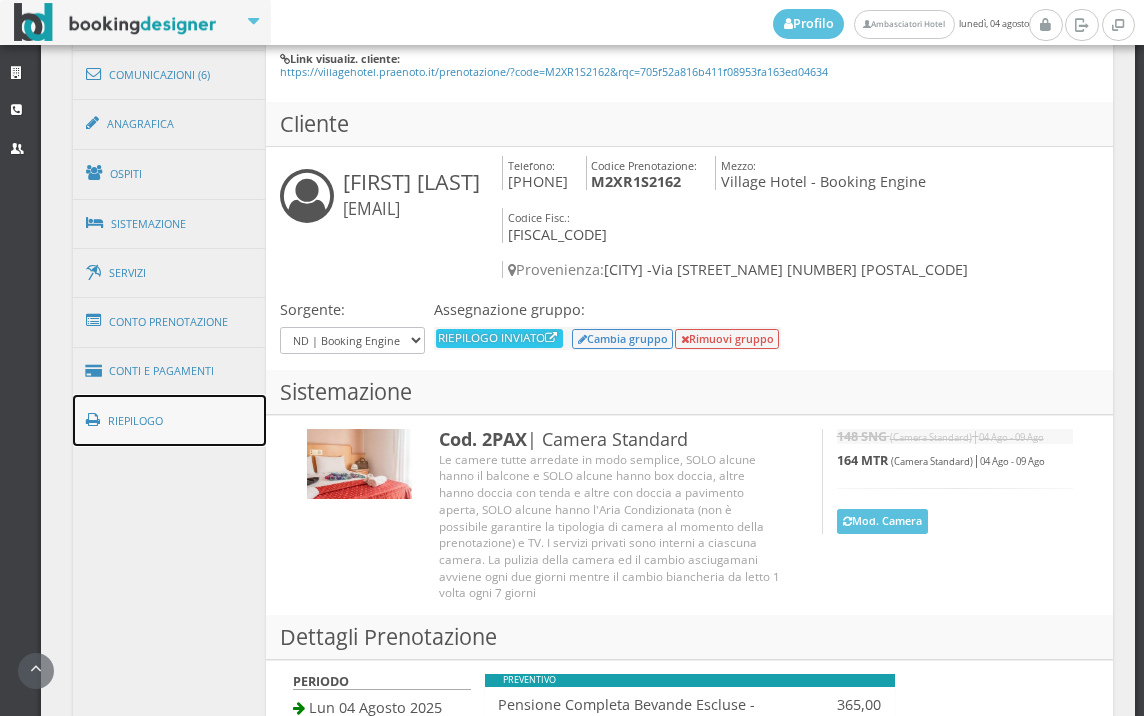click on "Riepilogo" at bounding box center (170, 421) 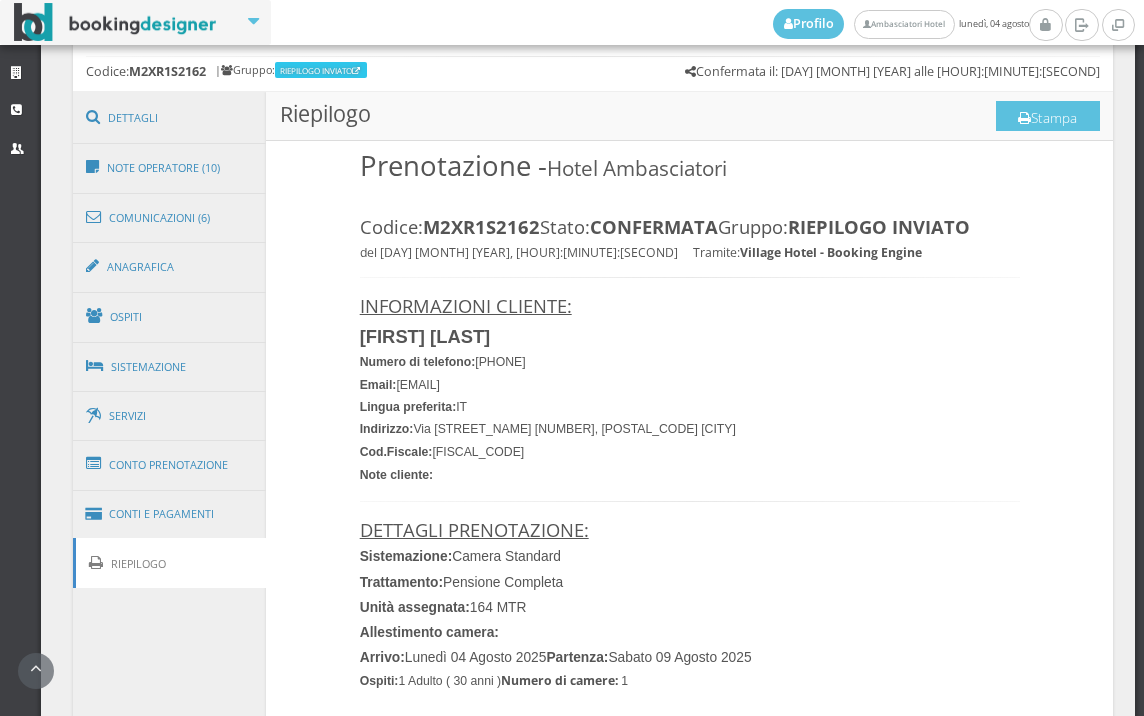 scroll, scrollTop: 777, scrollLeft: 0, axis: vertical 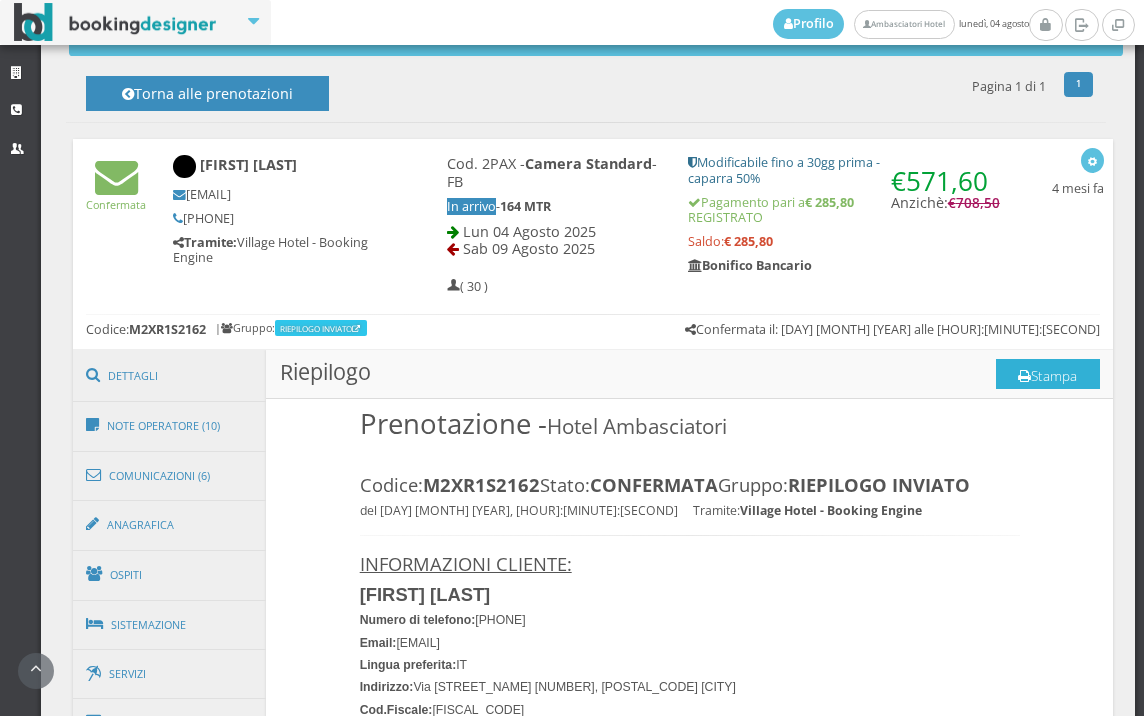 click on "Stampa" at bounding box center [1048, 374] 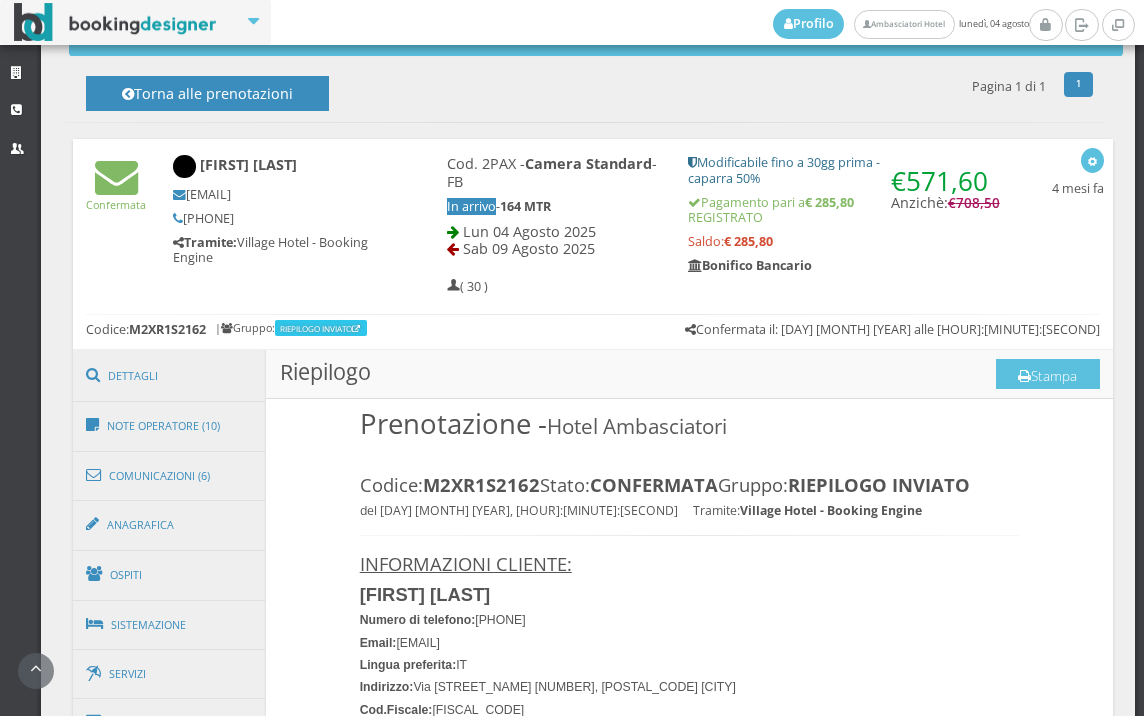 scroll, scrollTop: 0, scrollLeft: 0, axis: both 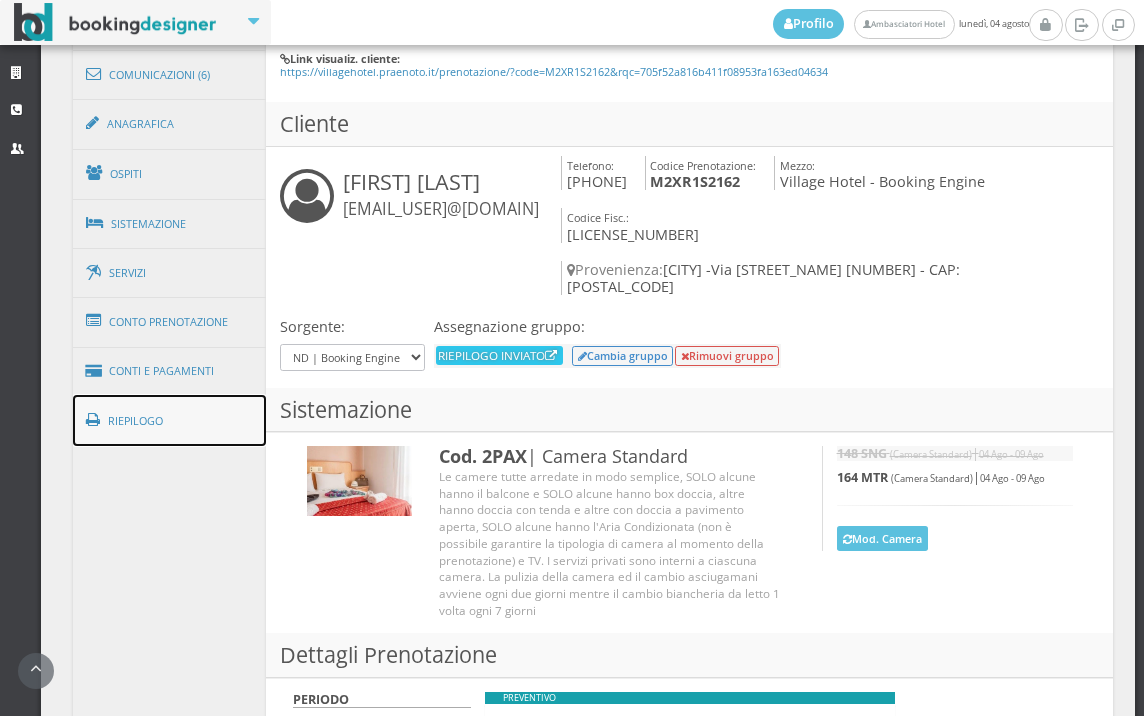 click on "Riepilogo" at bounding box center (170, 421) 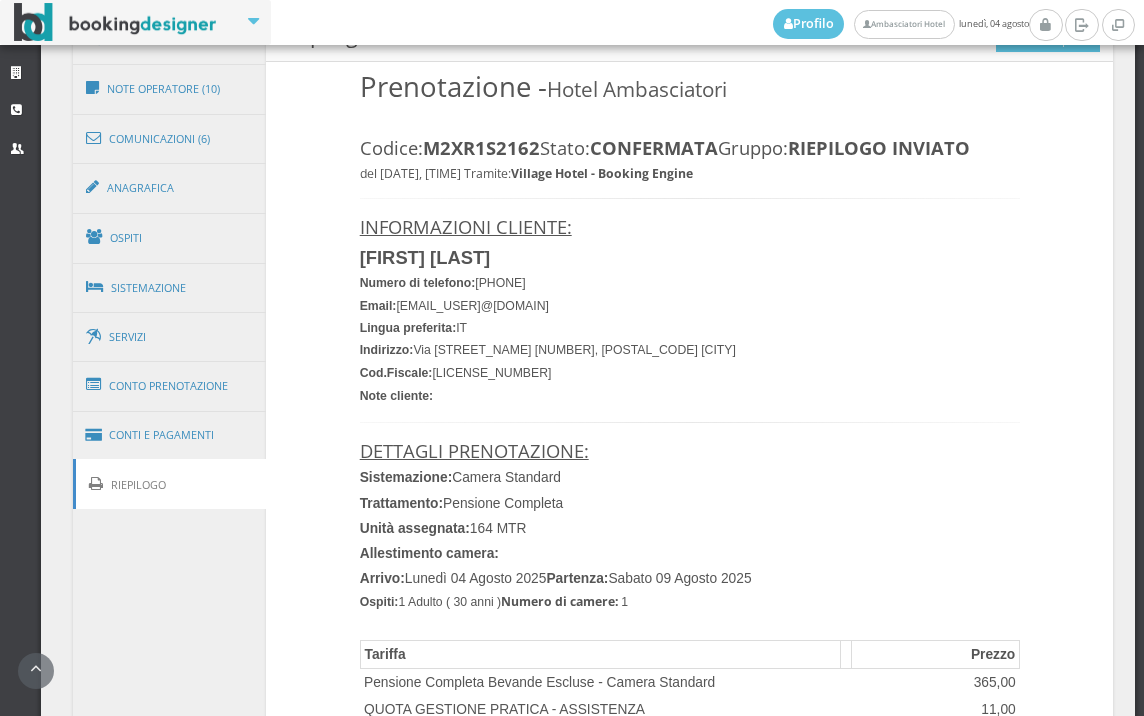 scroll, scrollTop: 1000, scrollLeft: 0, axis: vertical 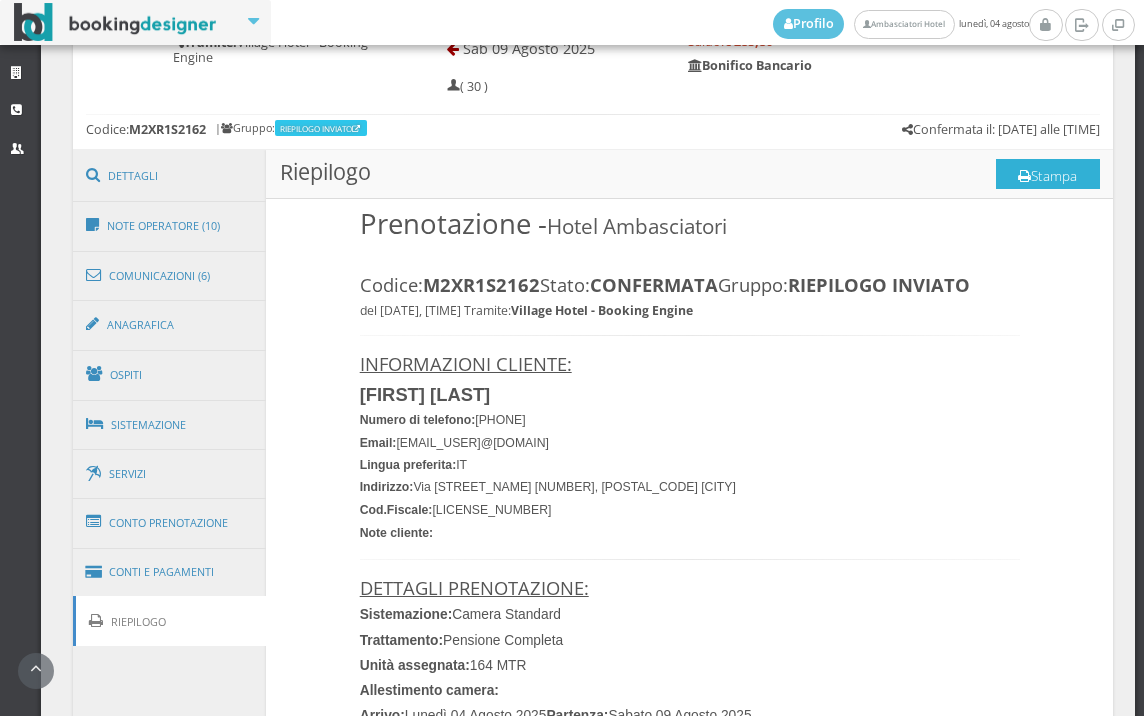 click on "Stampa" at bounding box center [1048, 174] 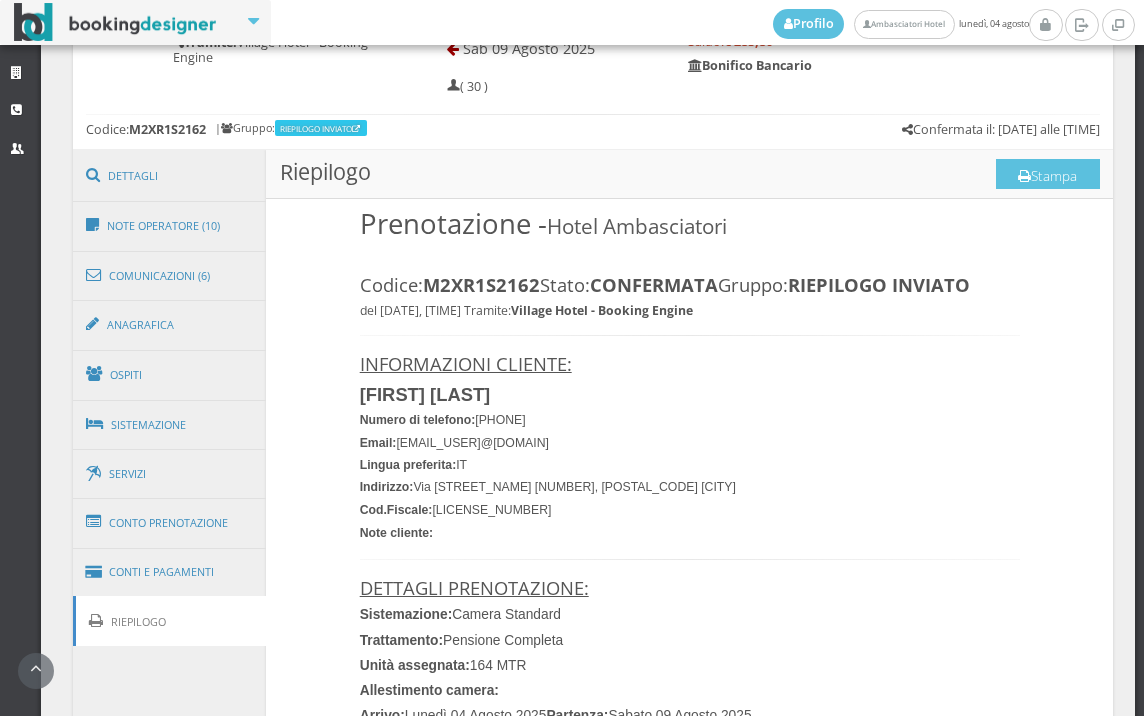 scroll, scrollTop: 0, scrollLeft: 0, axis: both 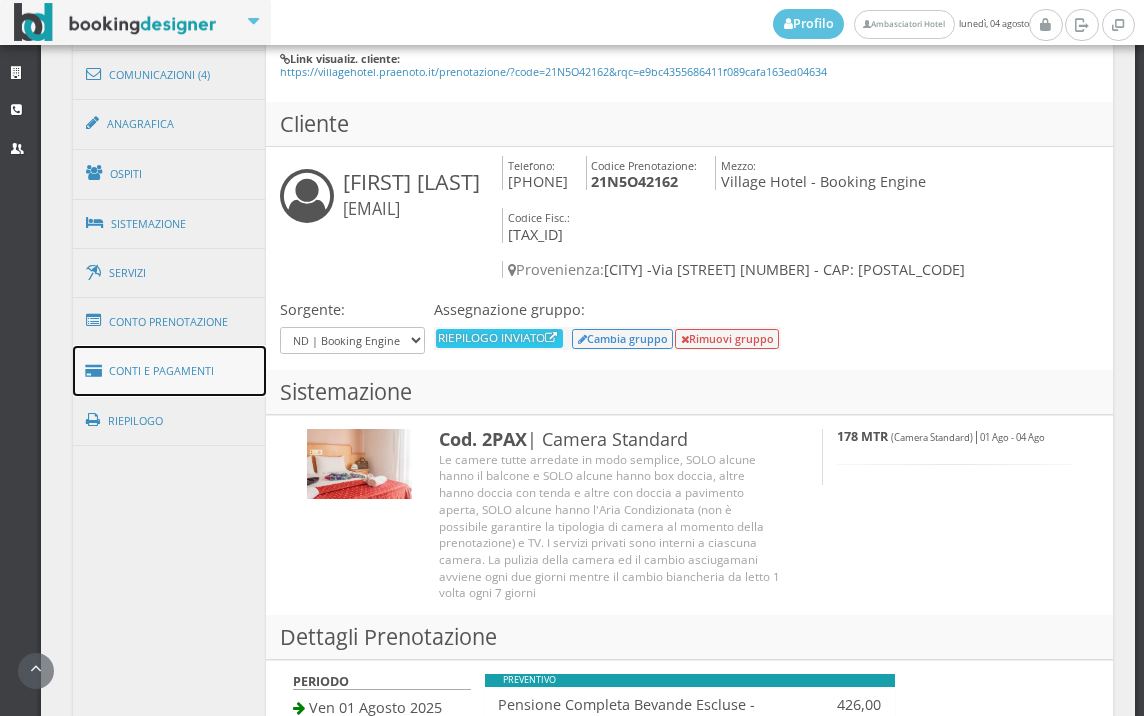 click on "Conti e Pagamenti" at bounding box center [170, 371] 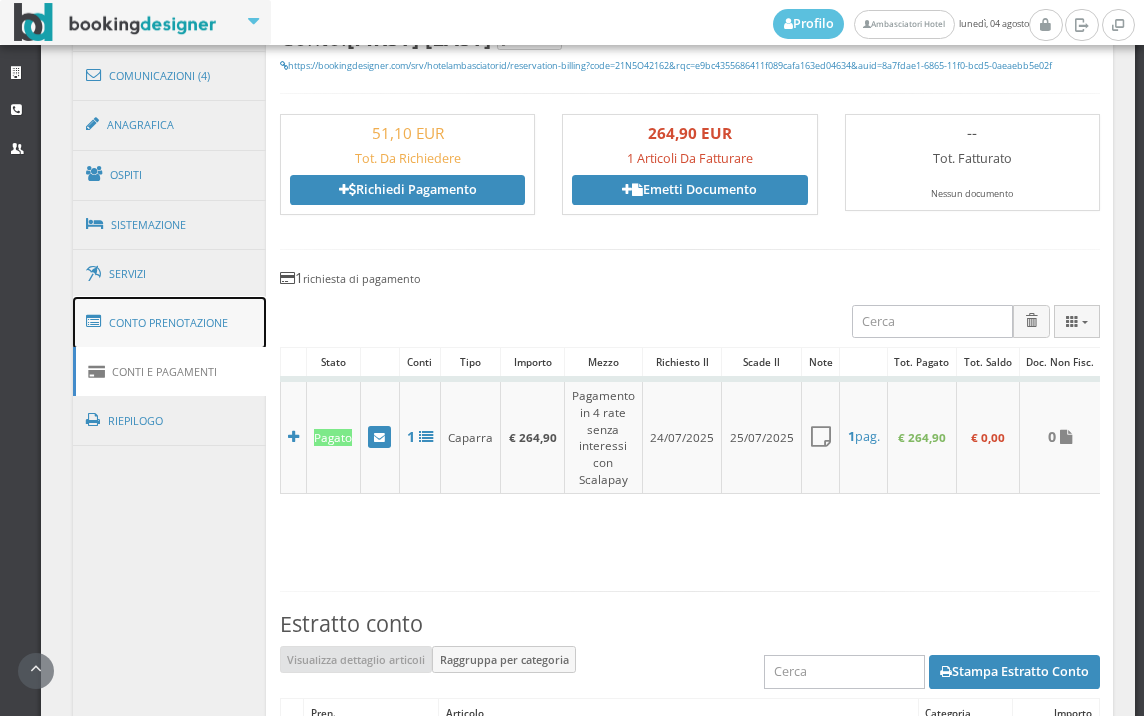 click on "Conto Prenotazione" at bounding box center (170, 323) 